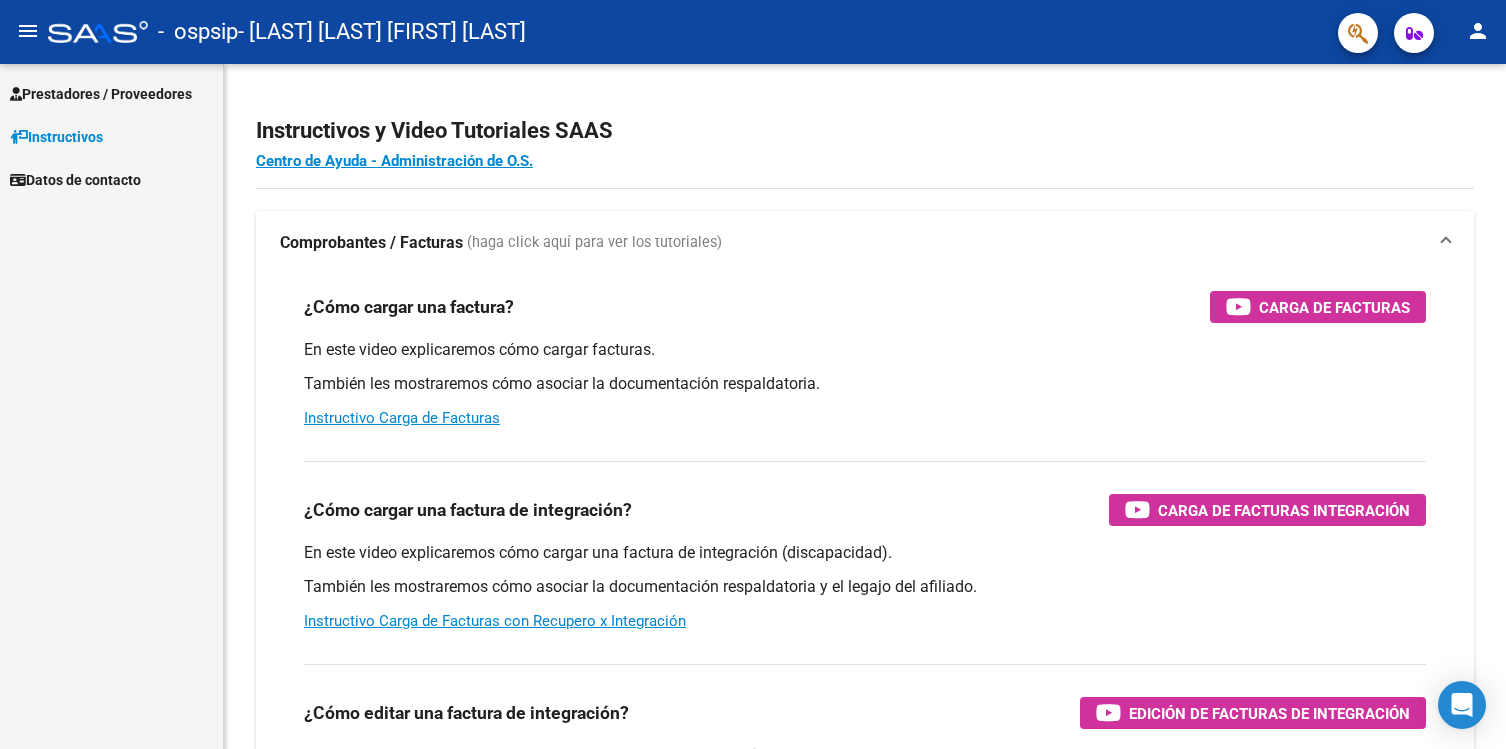 scroll, scrollTop: 0, scrollLeft: 0, axis: both 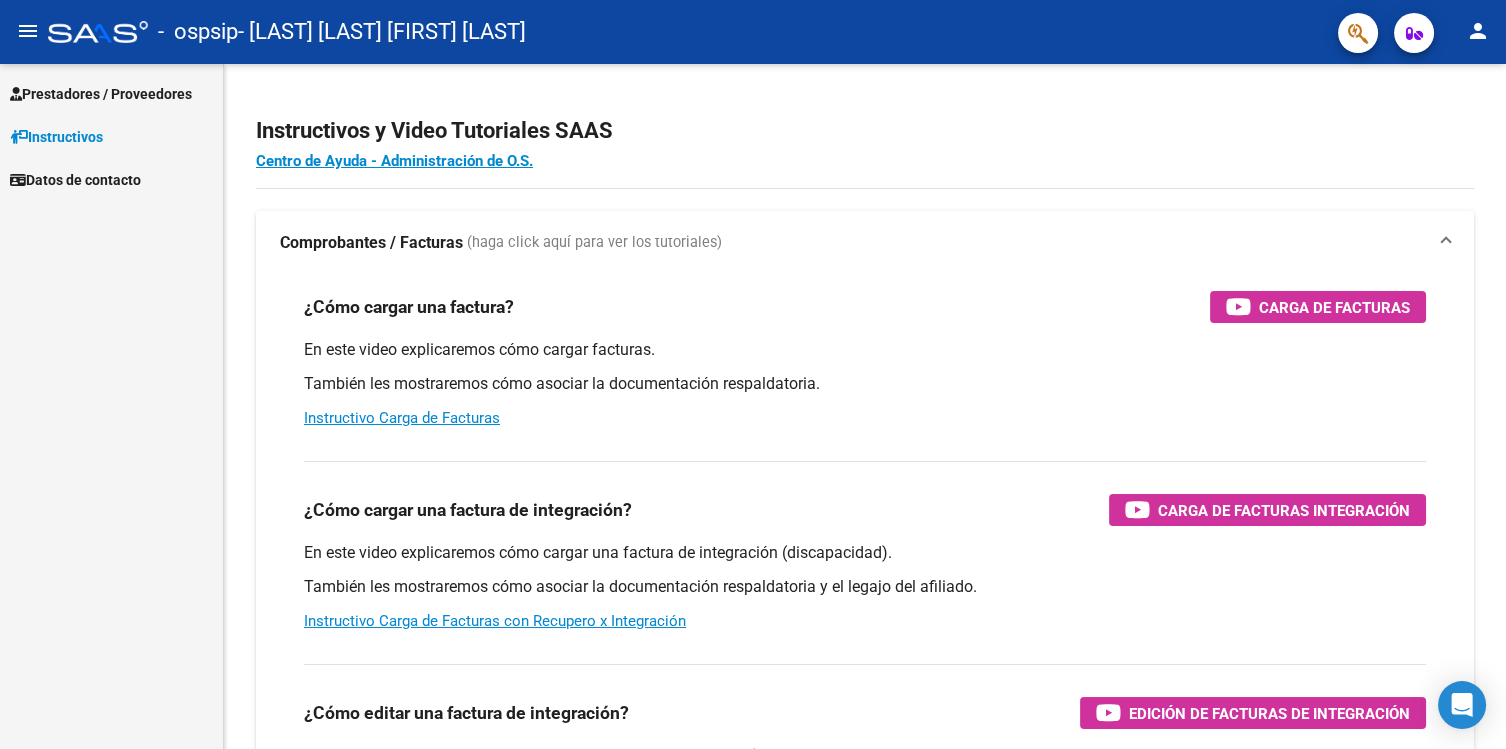 click on "Prestadores / Proveedores" at bounding box center (111, 93) 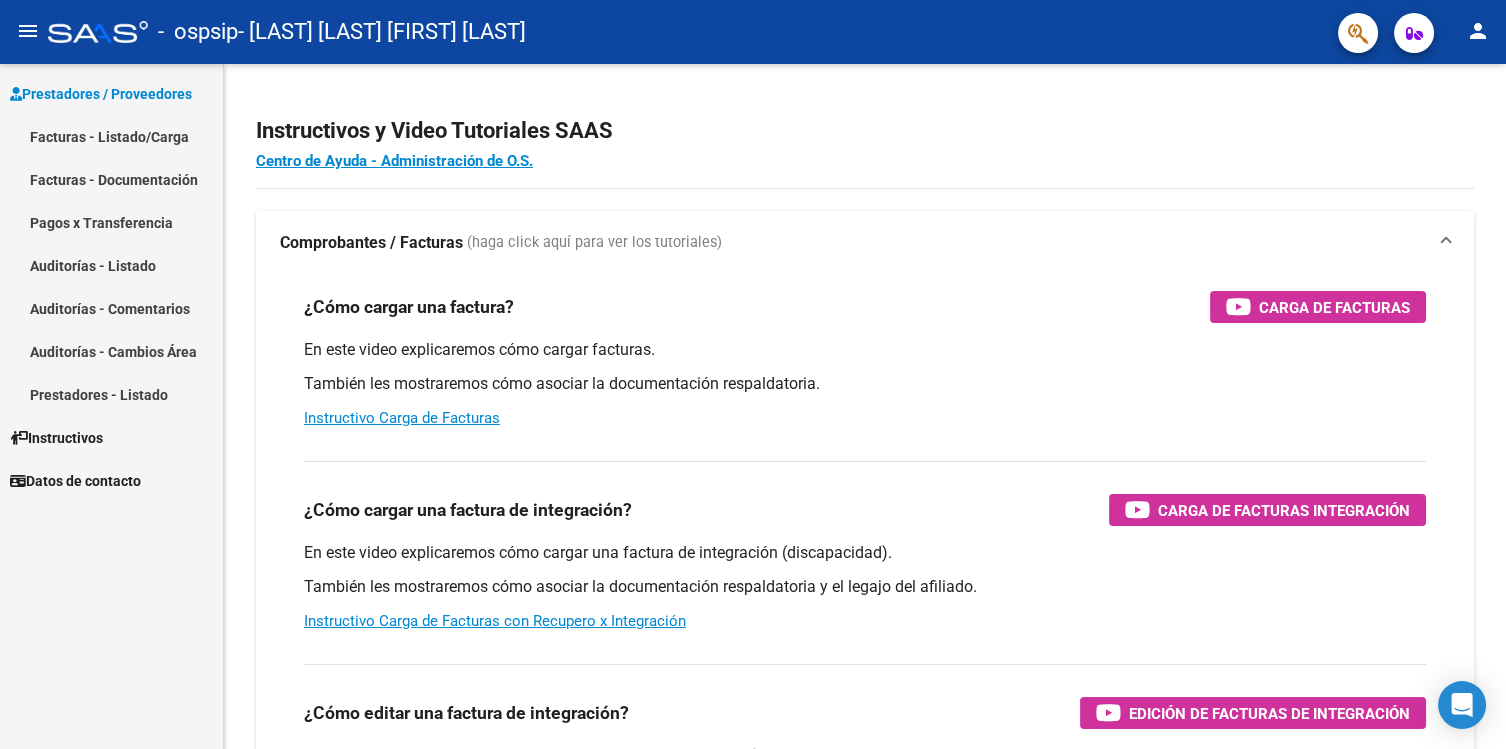 click on "Facturas - Listado/Carga" at bounding box center (111, 136) 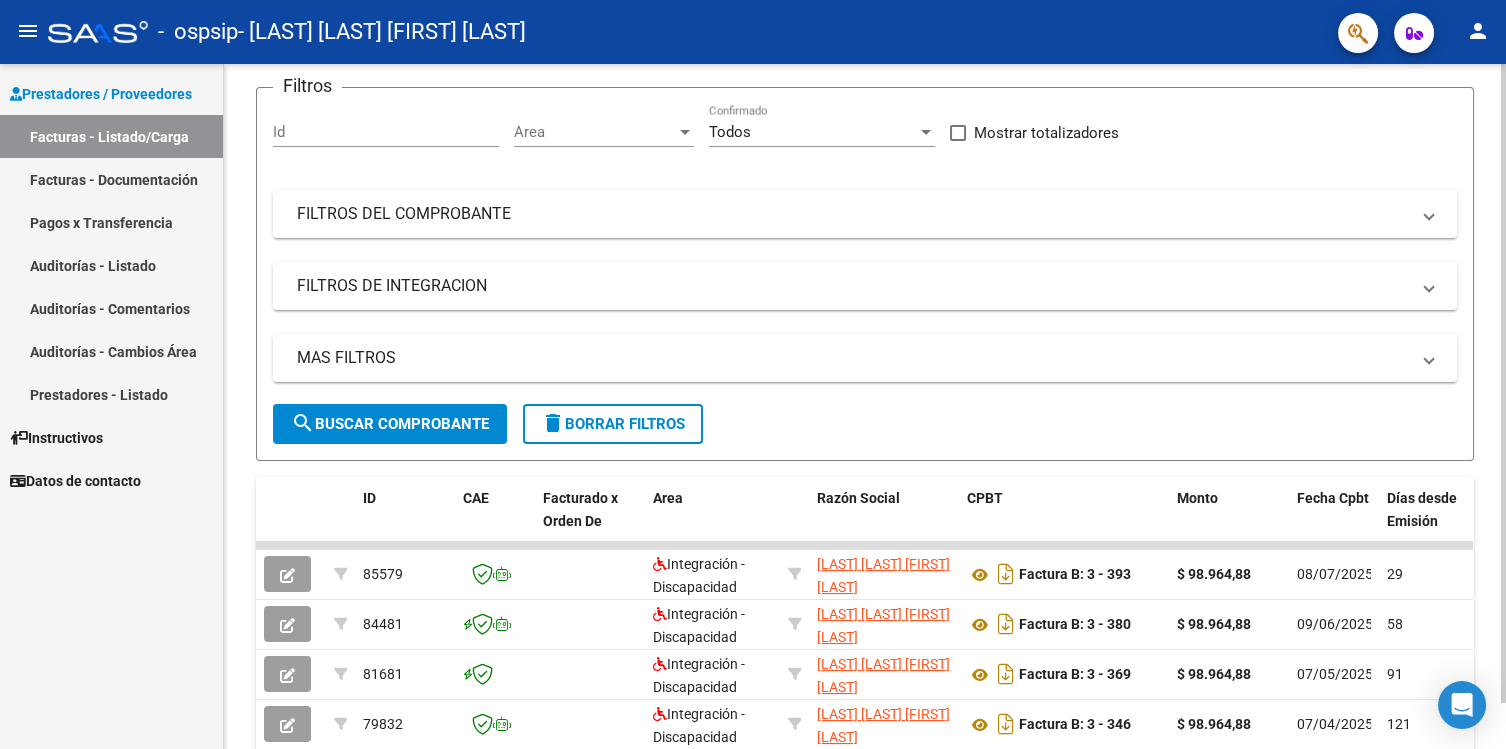 scroll, scrollTop: 174, scrollLeft: 0, axis: vertical 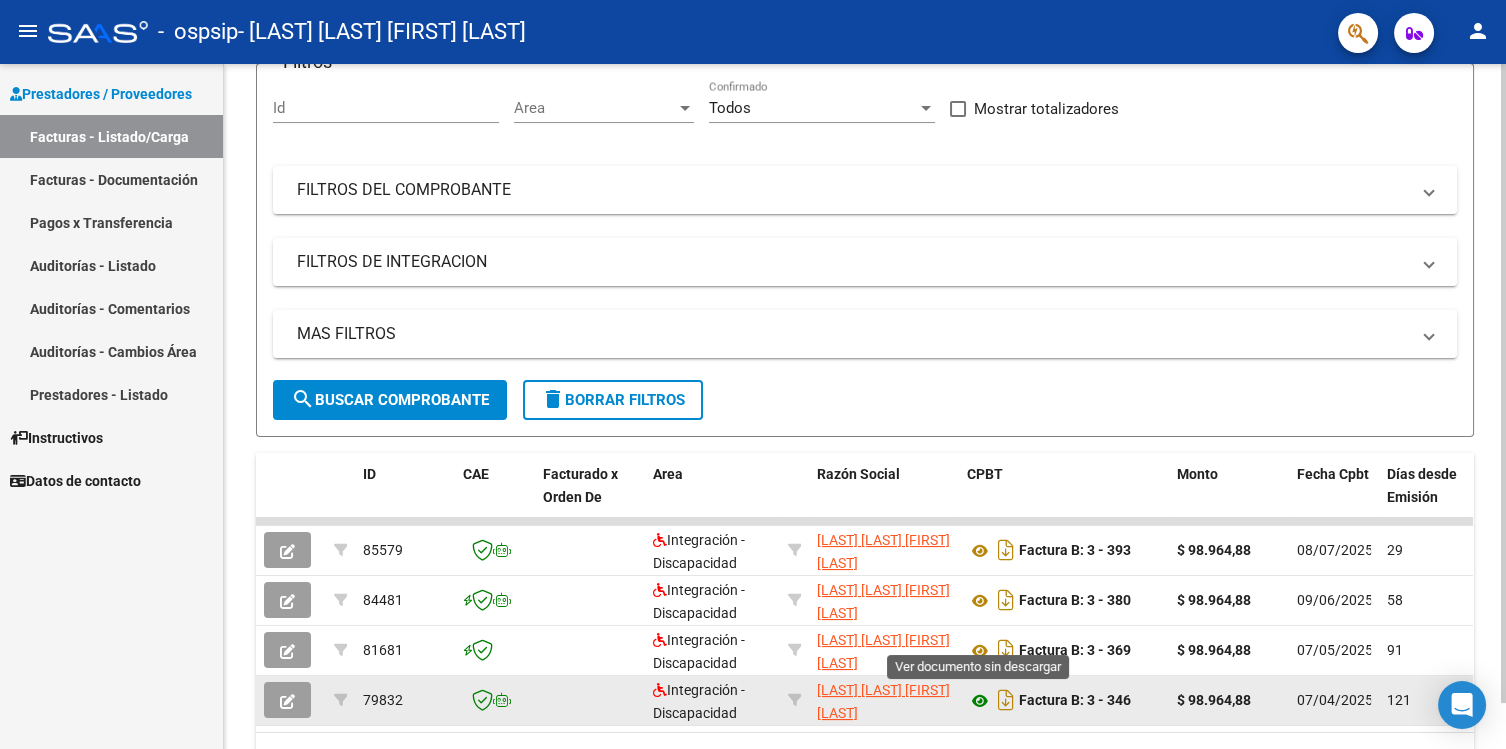 click 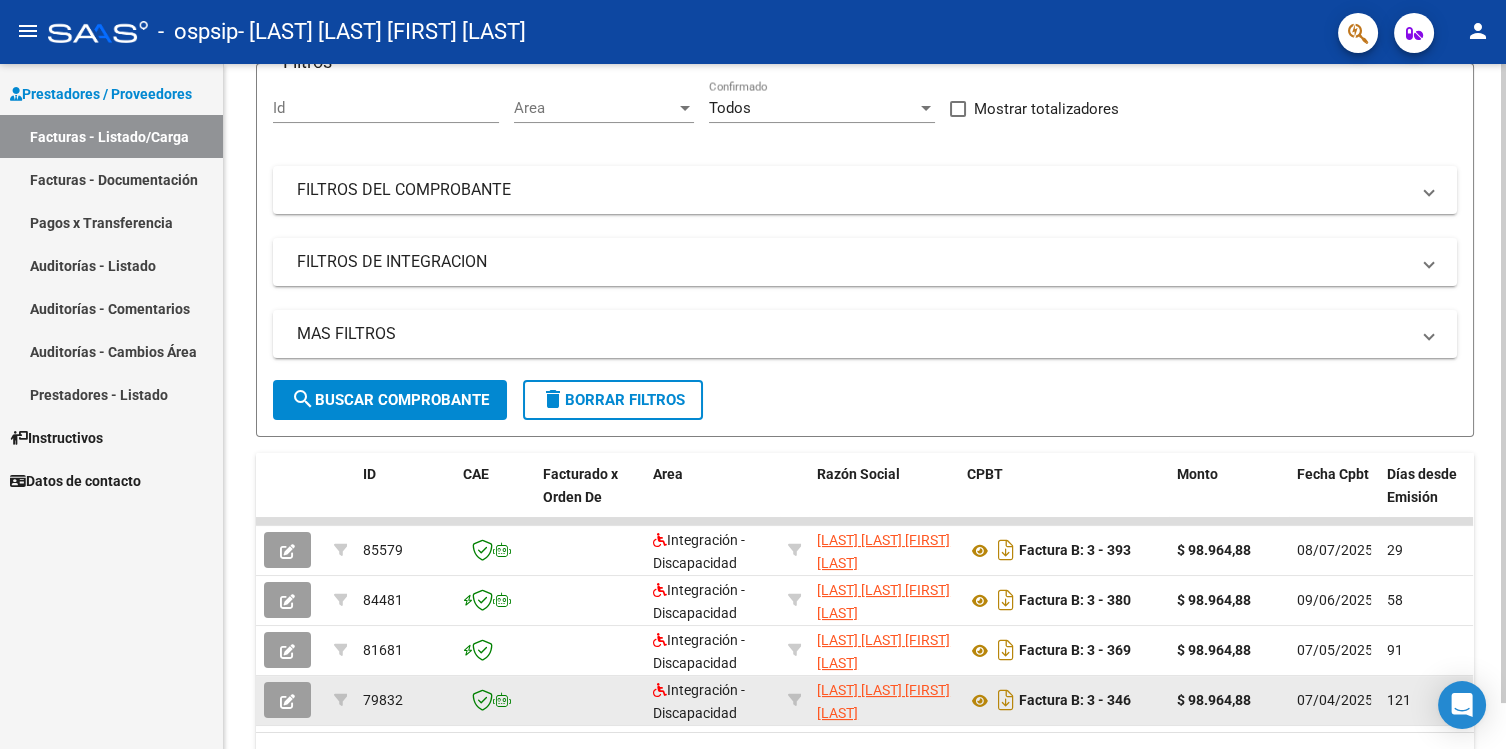 scroll, scrollTop: 95, scrollLeft: 0, axis: vertical 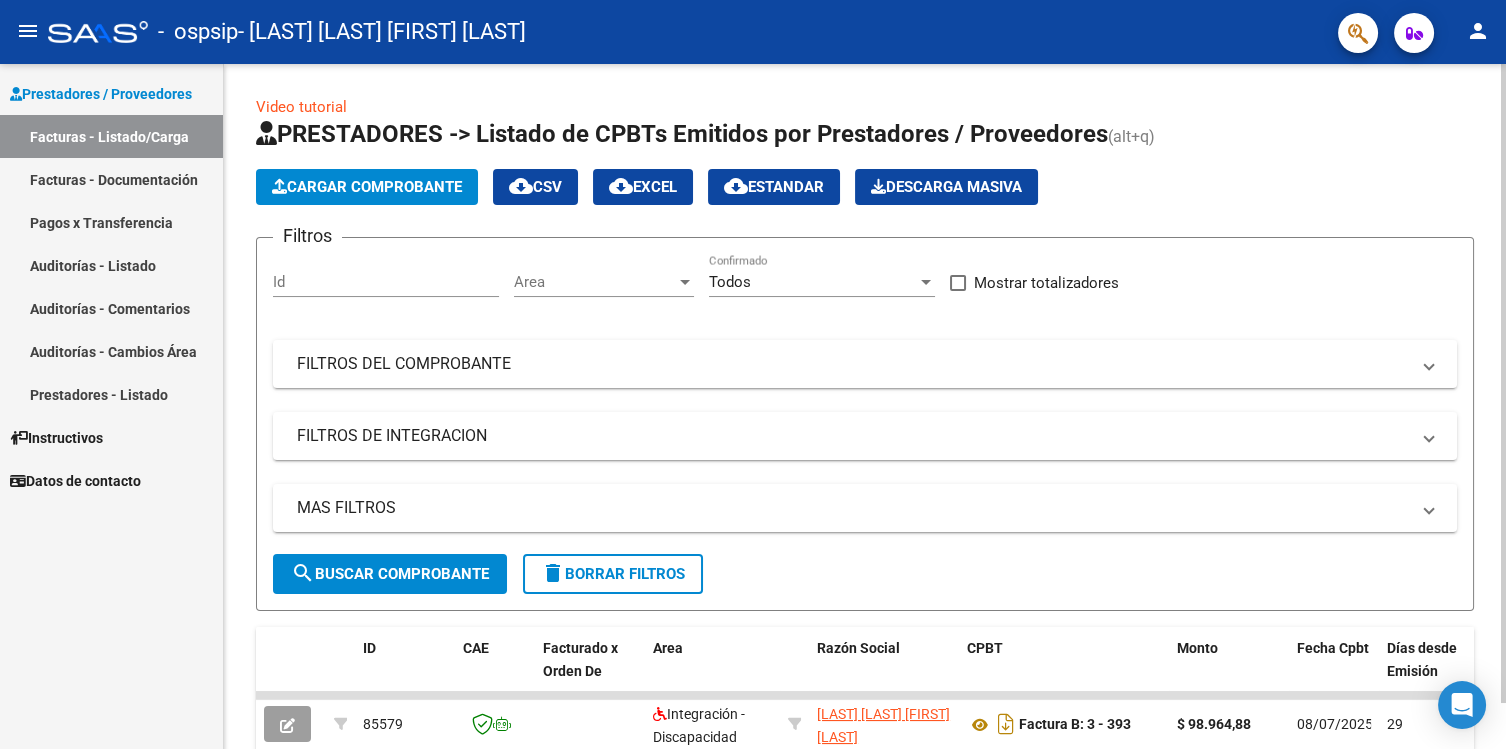 click on "Cargar Comprobante" 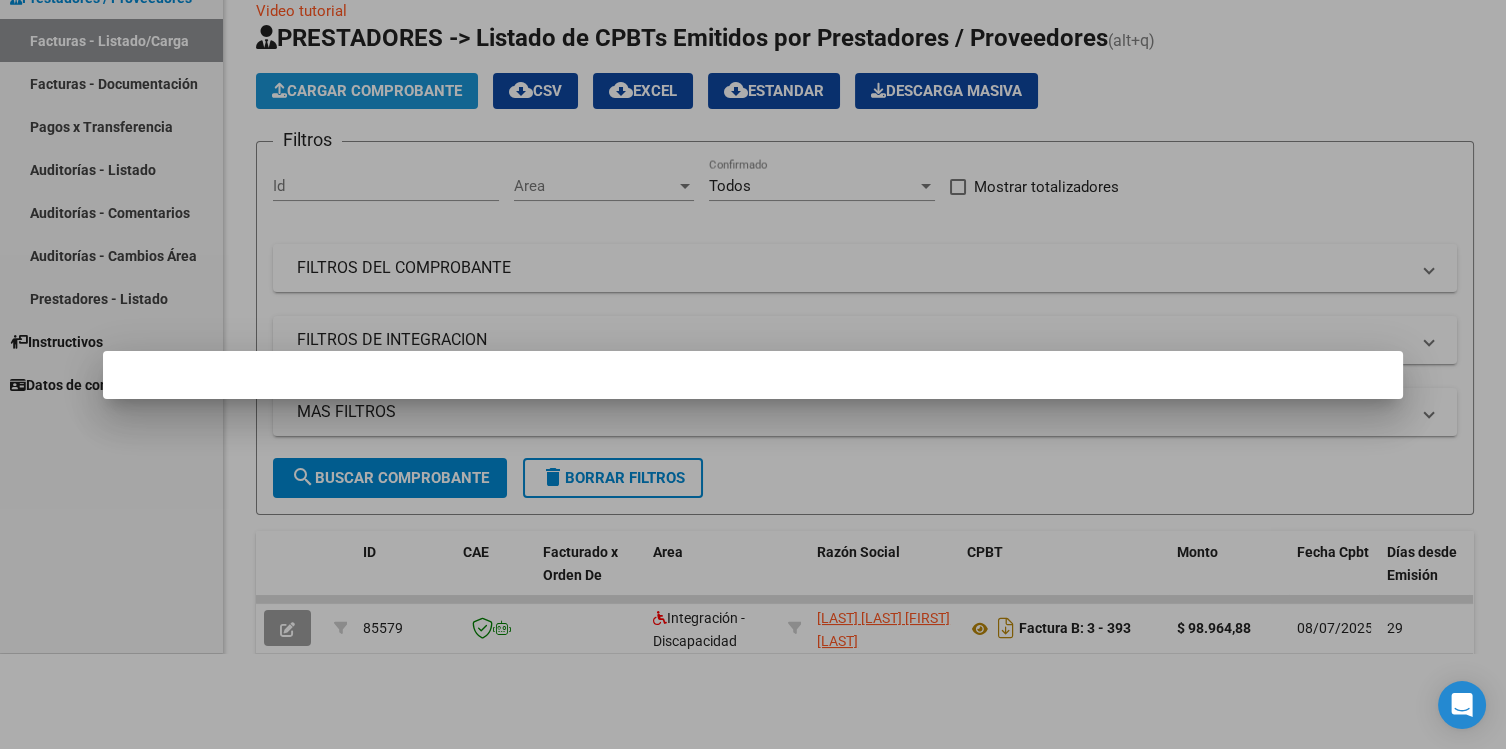 scroll, scrollTop: 0, scrollLeft: 0, axis: both 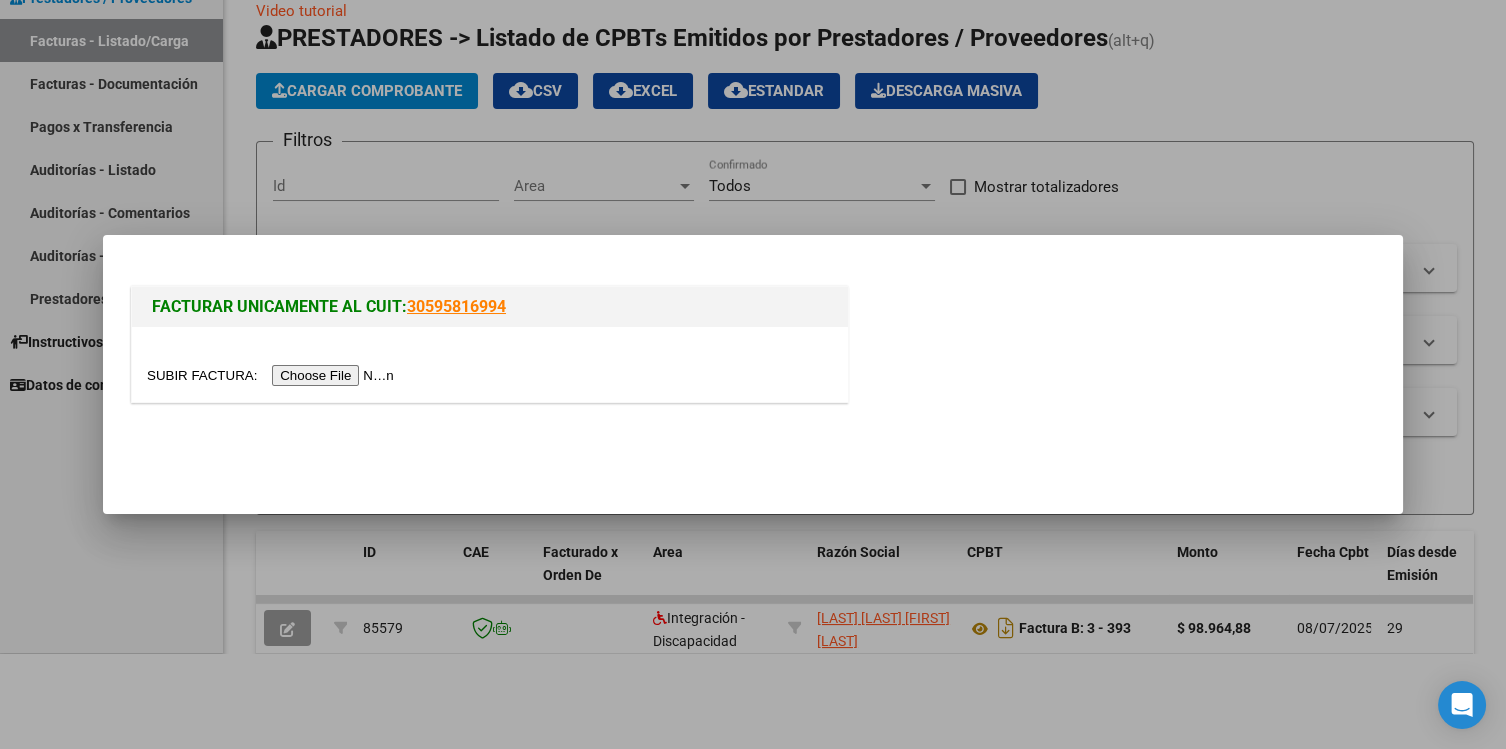 click at bounding box center (273, 375) 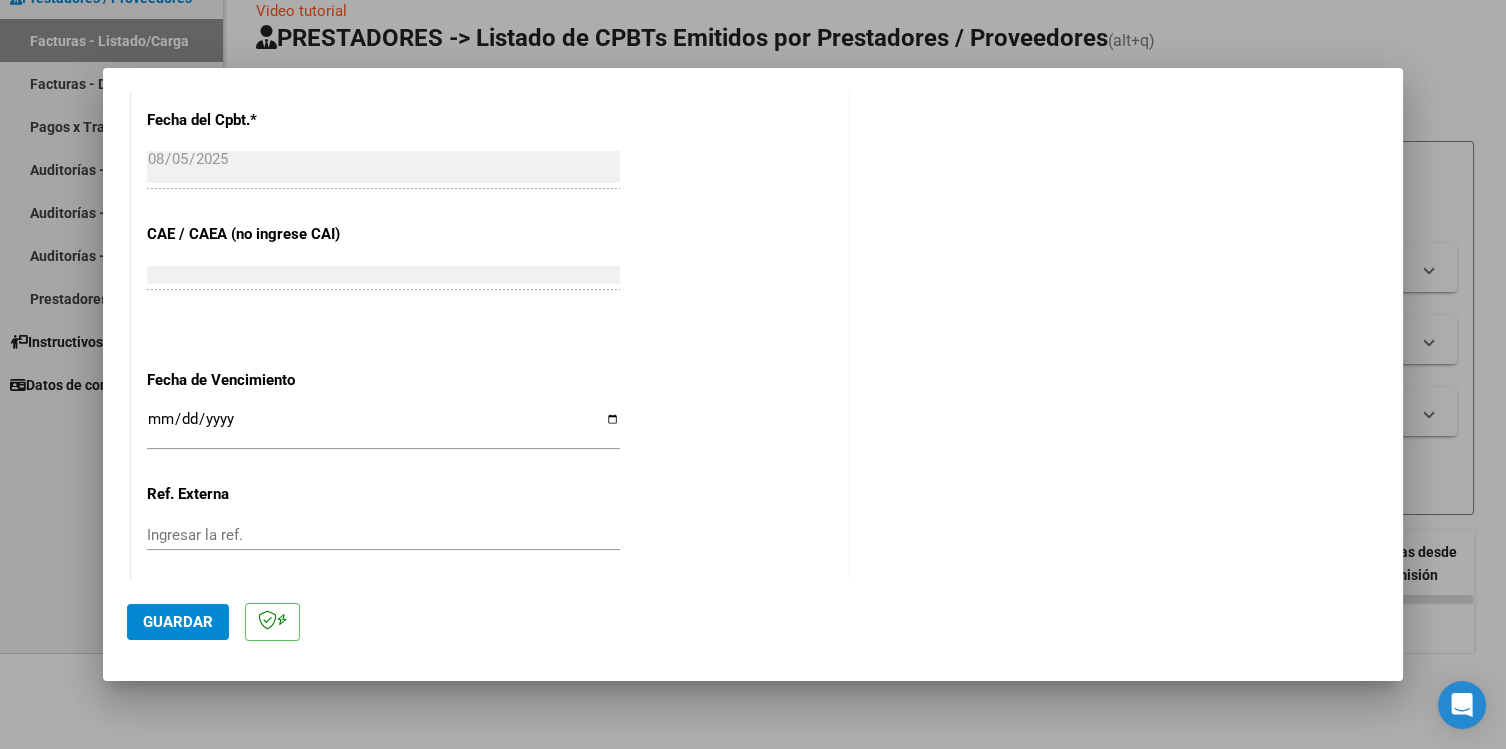 scroll, scrollTop: 1141, scrollLeft: 0, axis: vertical 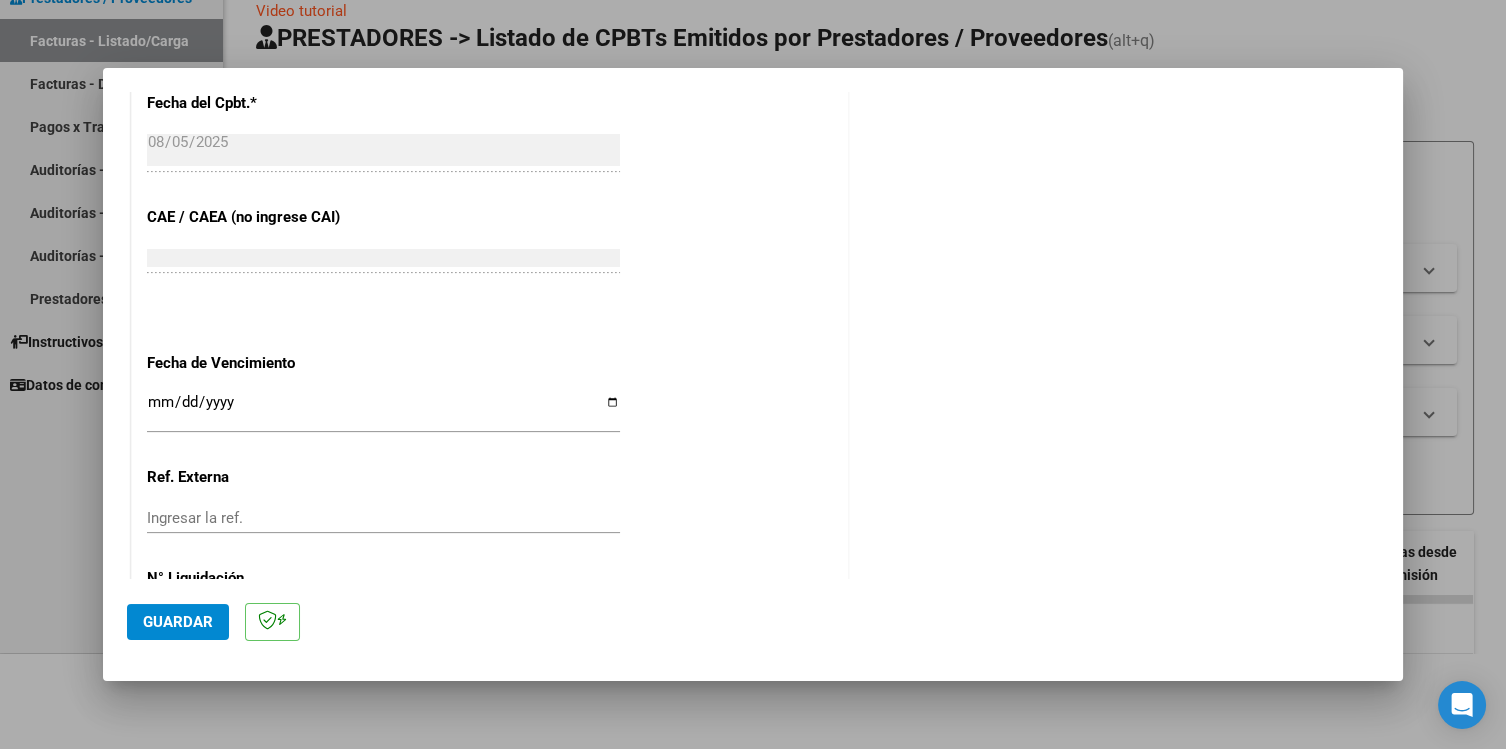 click on "Guardar" 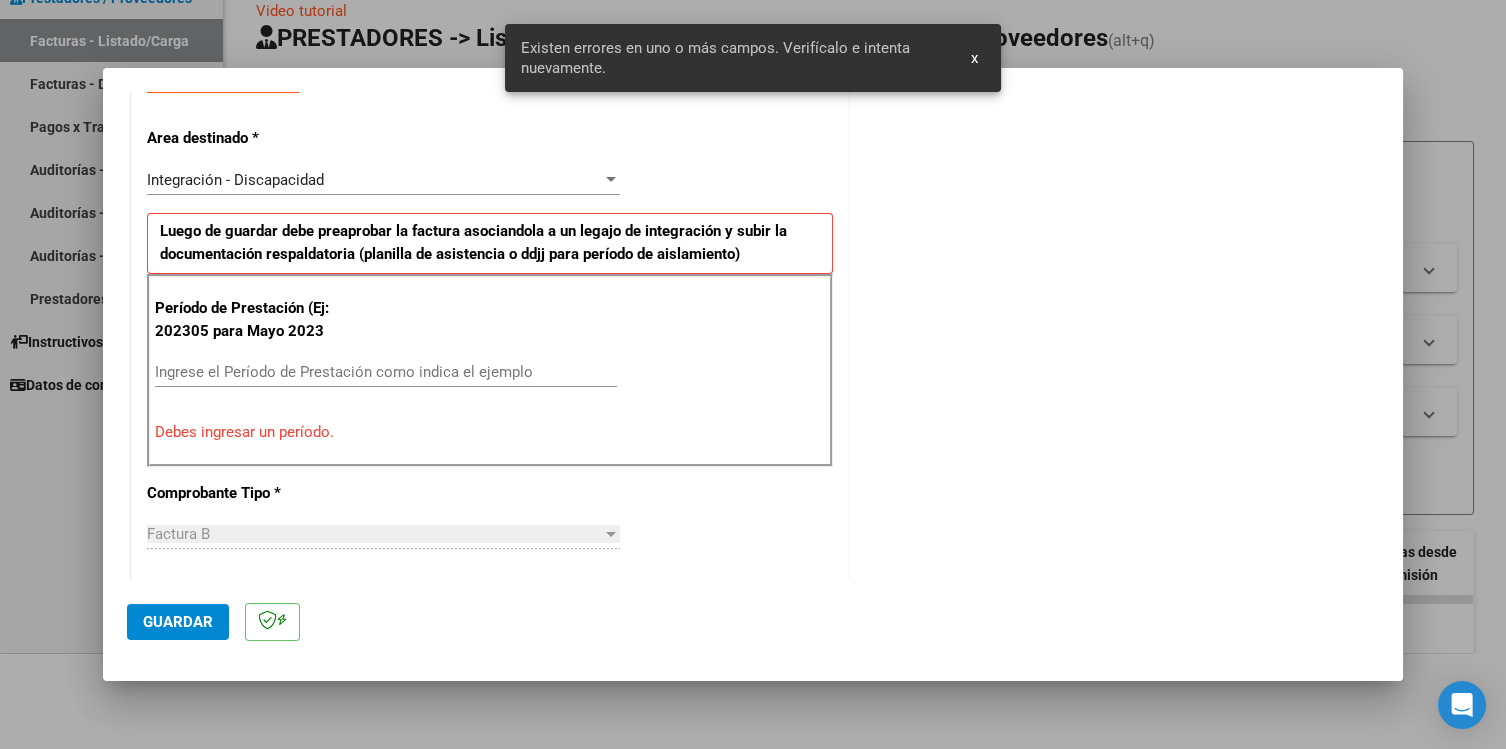 scroll, scrollTop: 380, scrollLeft: 0, axis: vertical 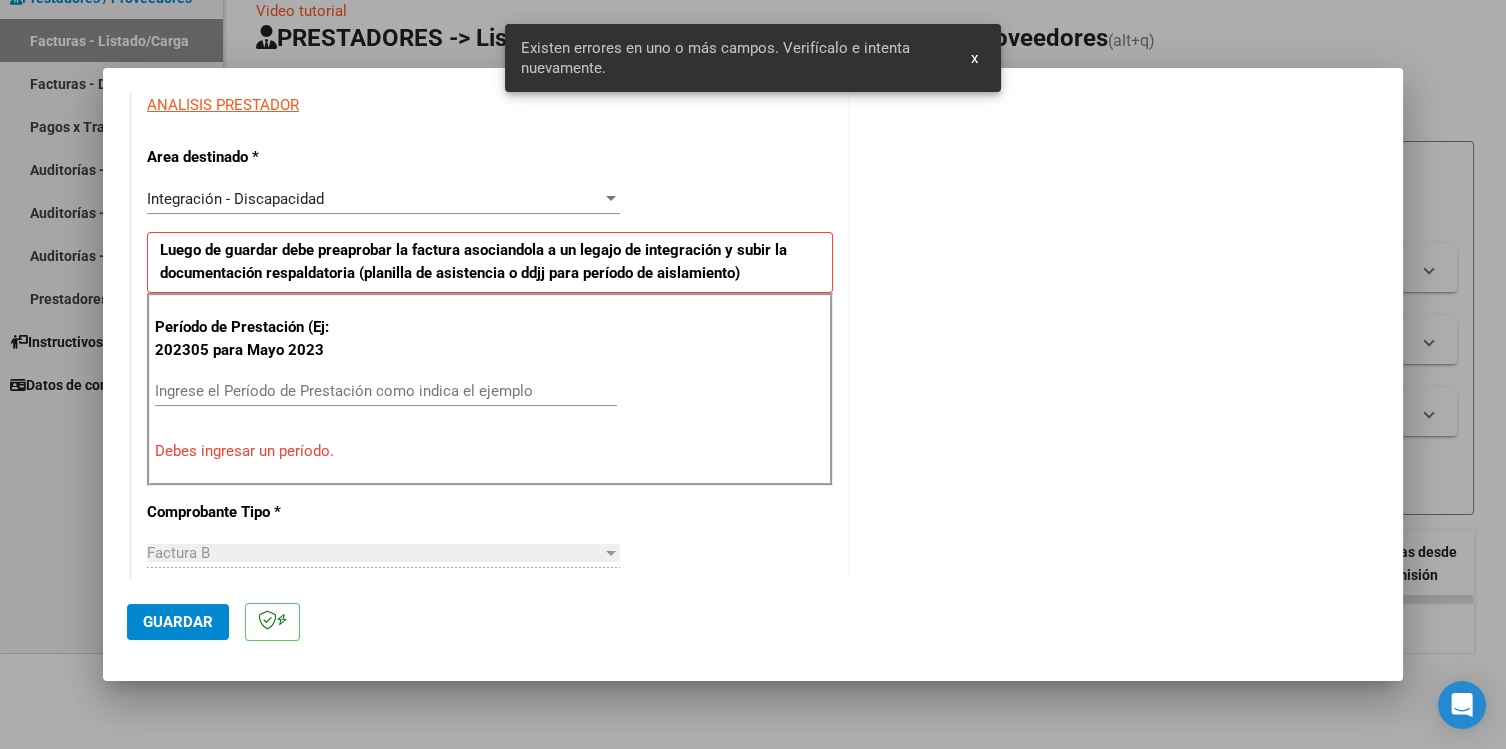 click on "x" at bounding box center (973, 58) 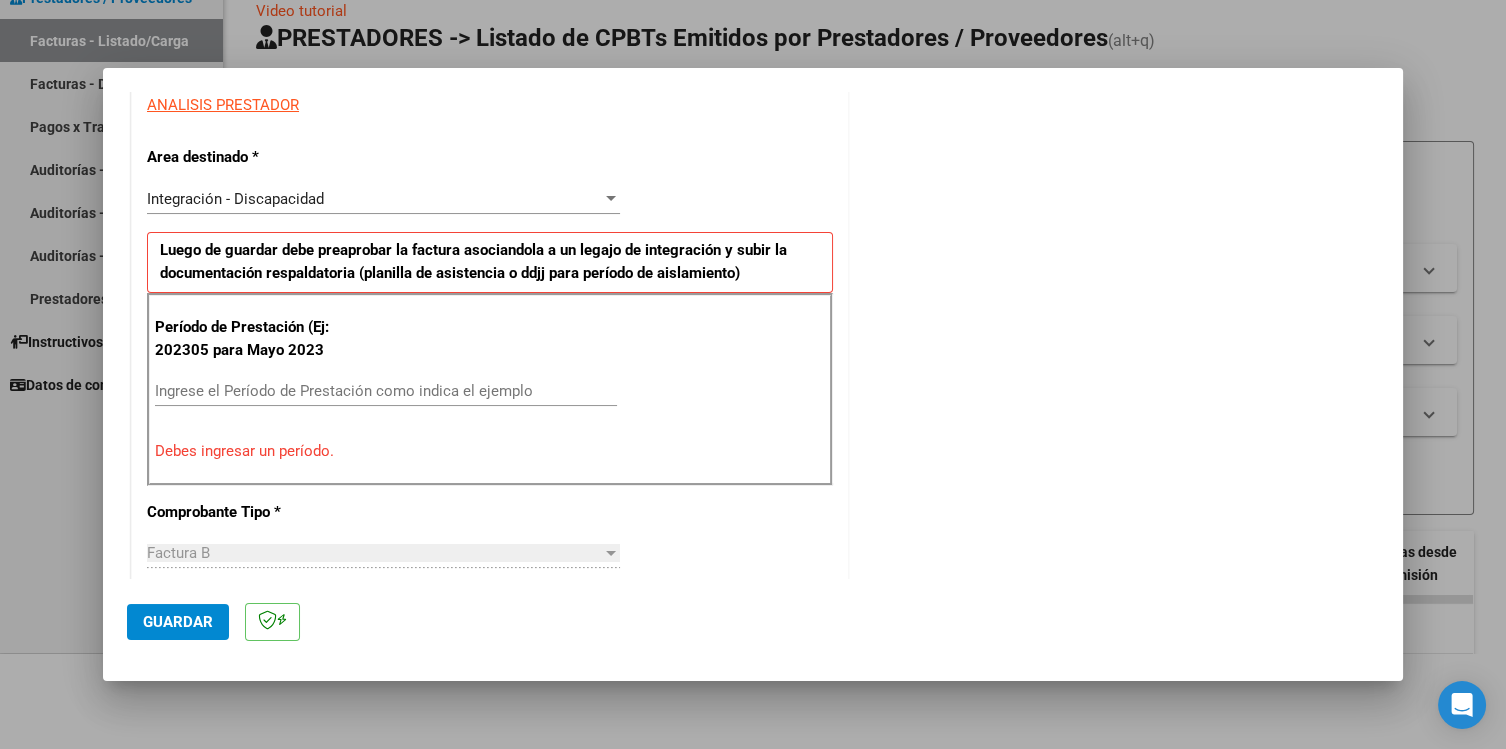 click on "Debes ingresar un período." at bounding box center (490, 451) 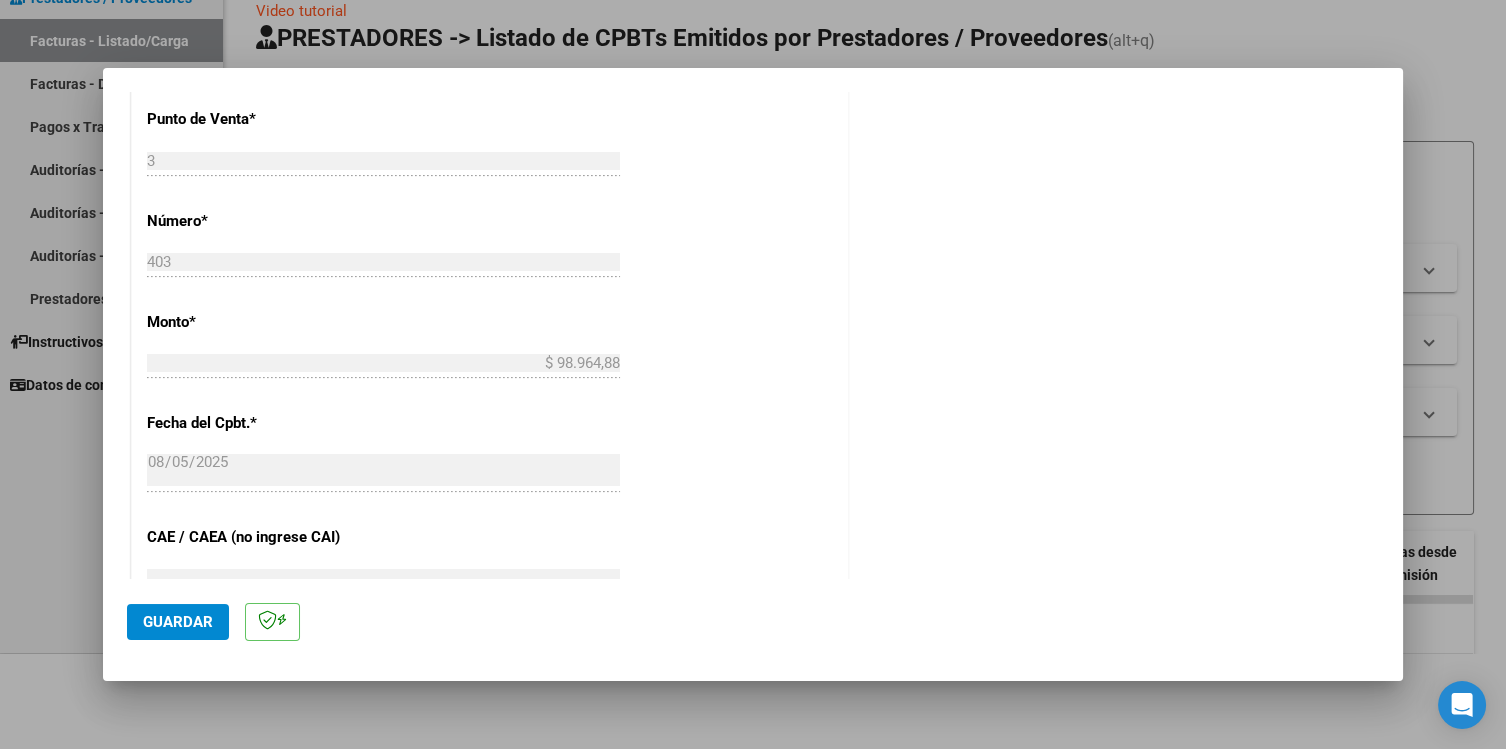 scroll, scrollTop: 1141, scrollLeft: 0, axis: vertical 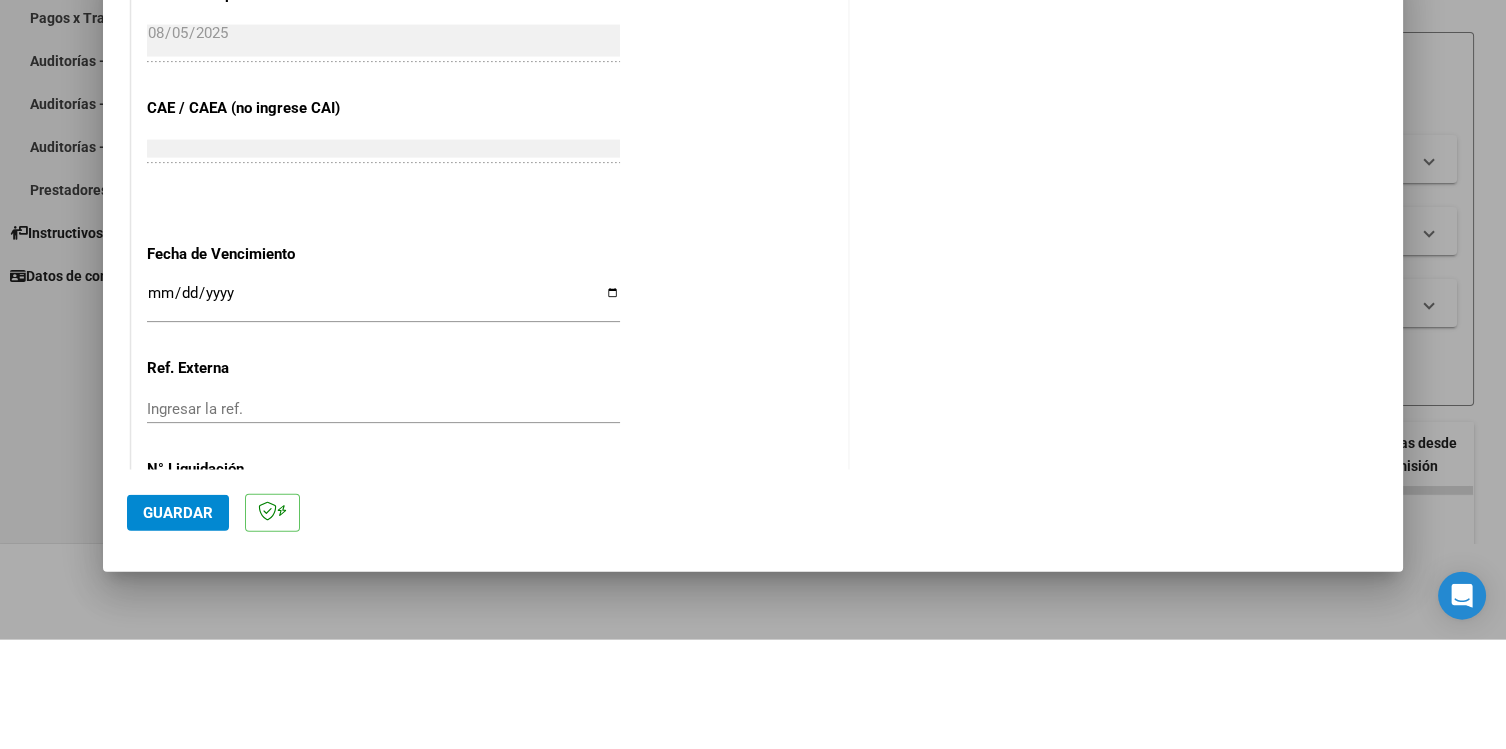 type on "202506" 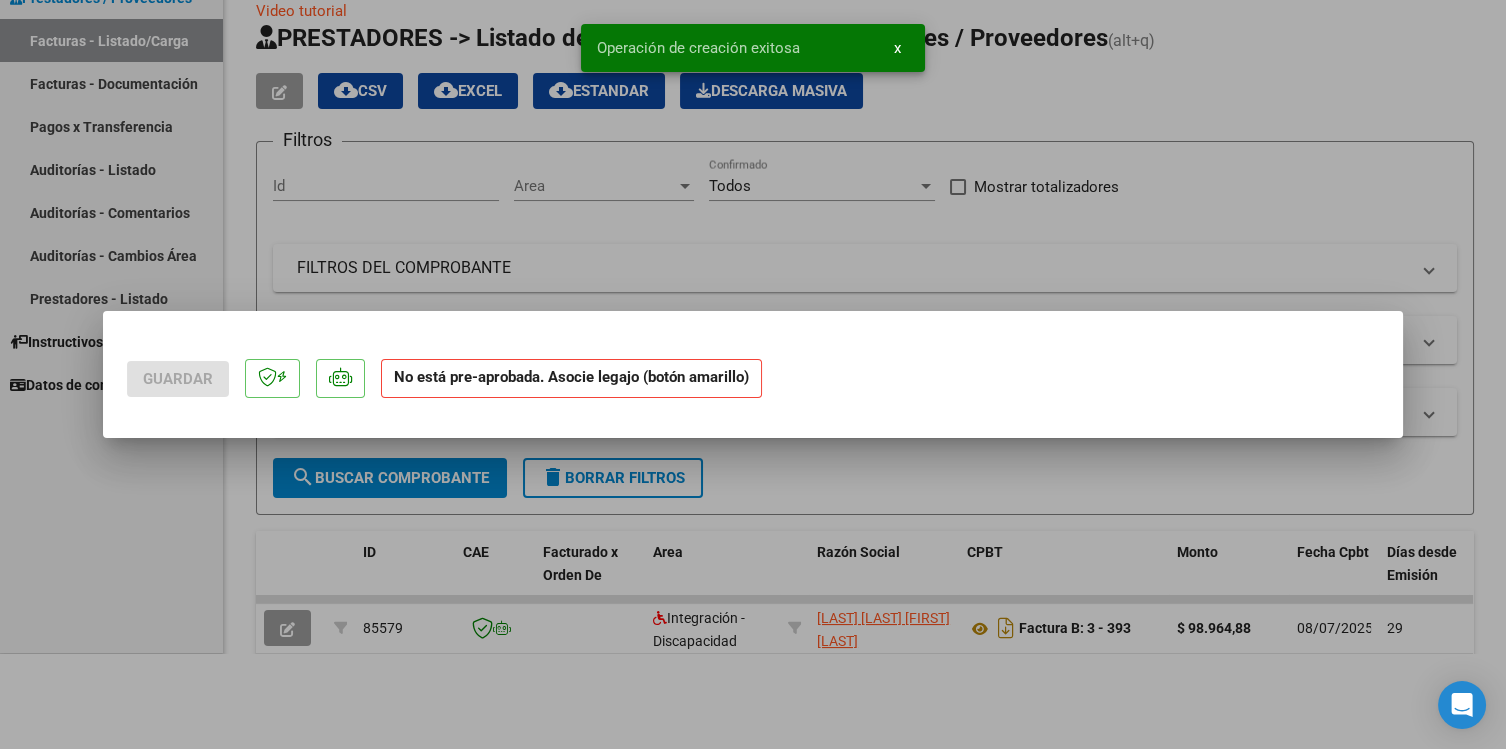 scroll, scrollTop: 0, scrollLeft: 0, axis: both 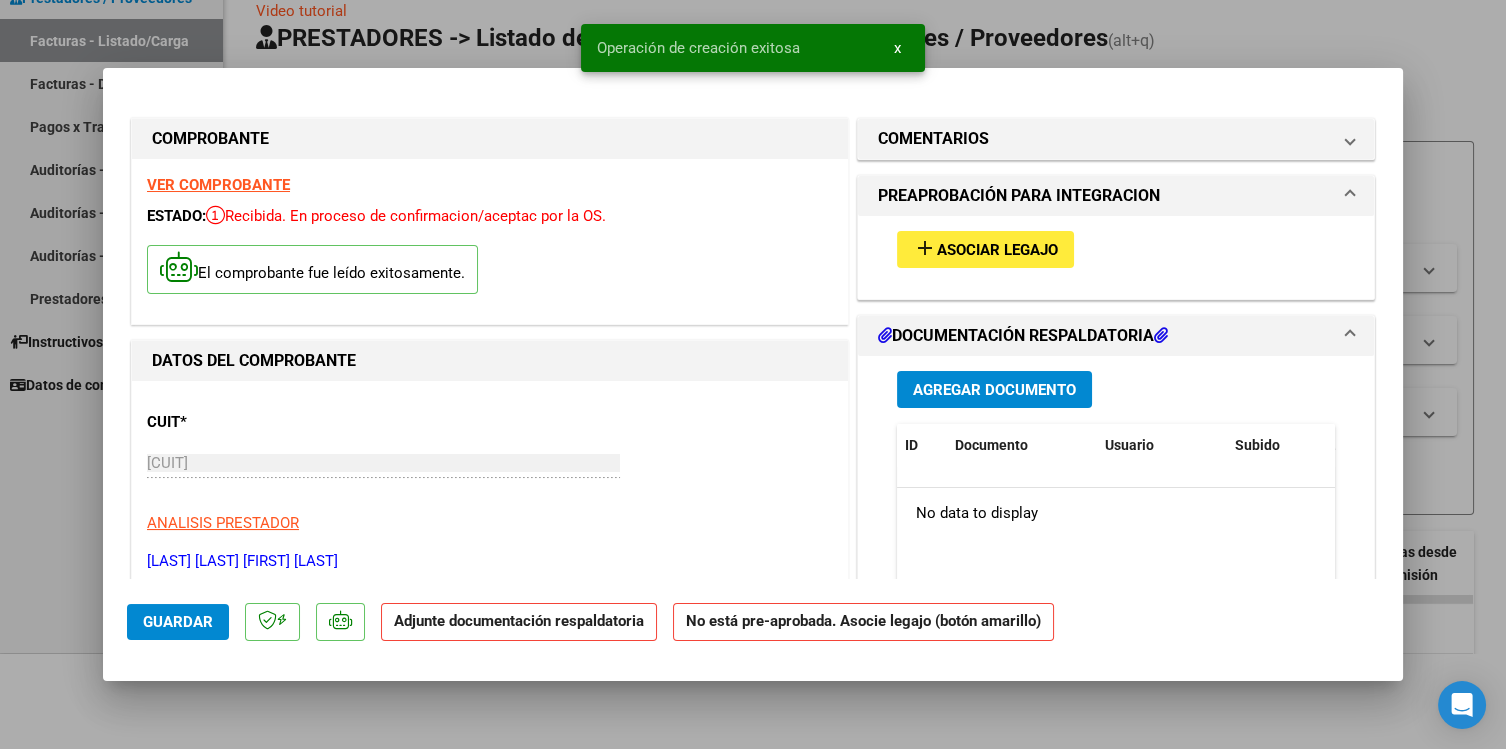 click on "add Asociar Legajo" at bounding box center [985, 249] 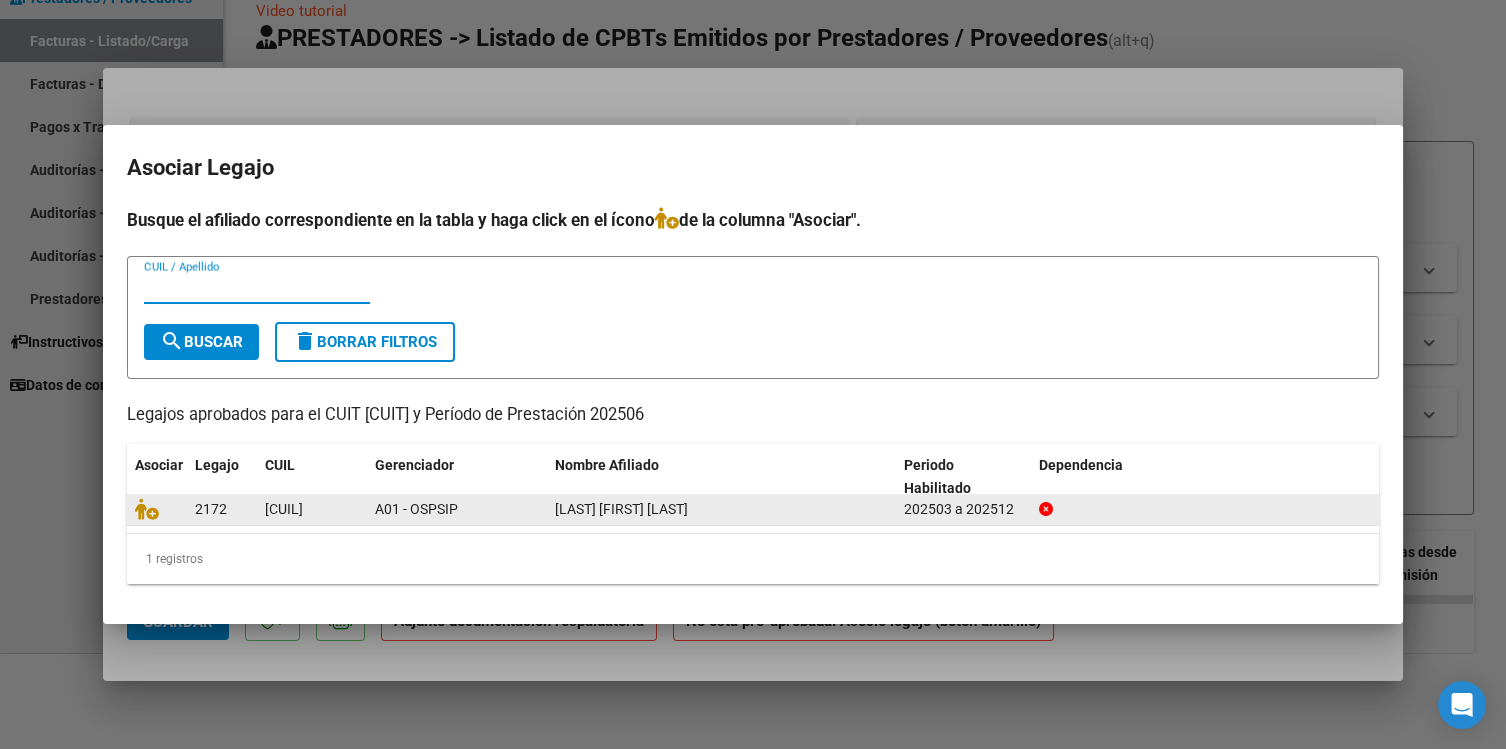 click on "[LAST] [FIRST] [LAST]" 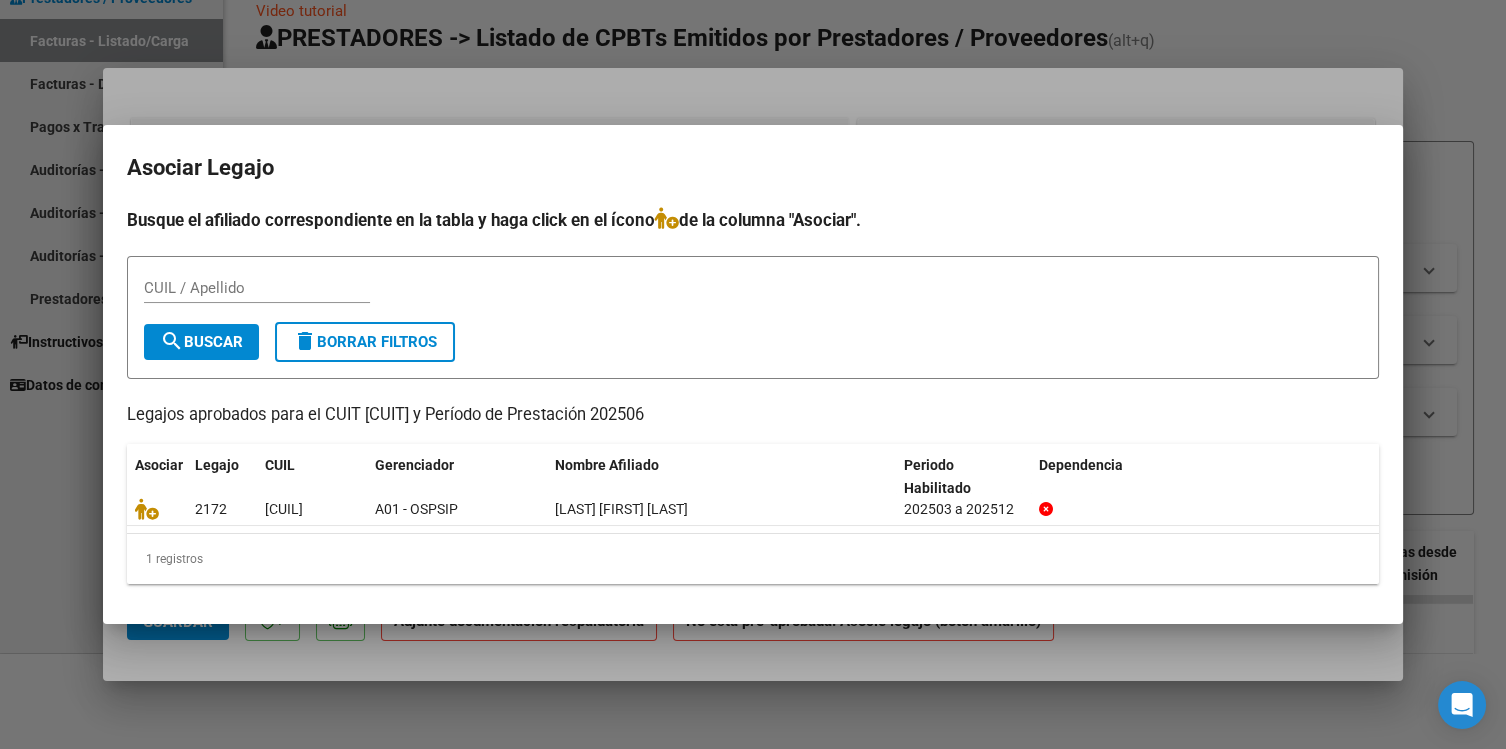 click on "CUIL / Apellido" at bounding box center [257, 288] 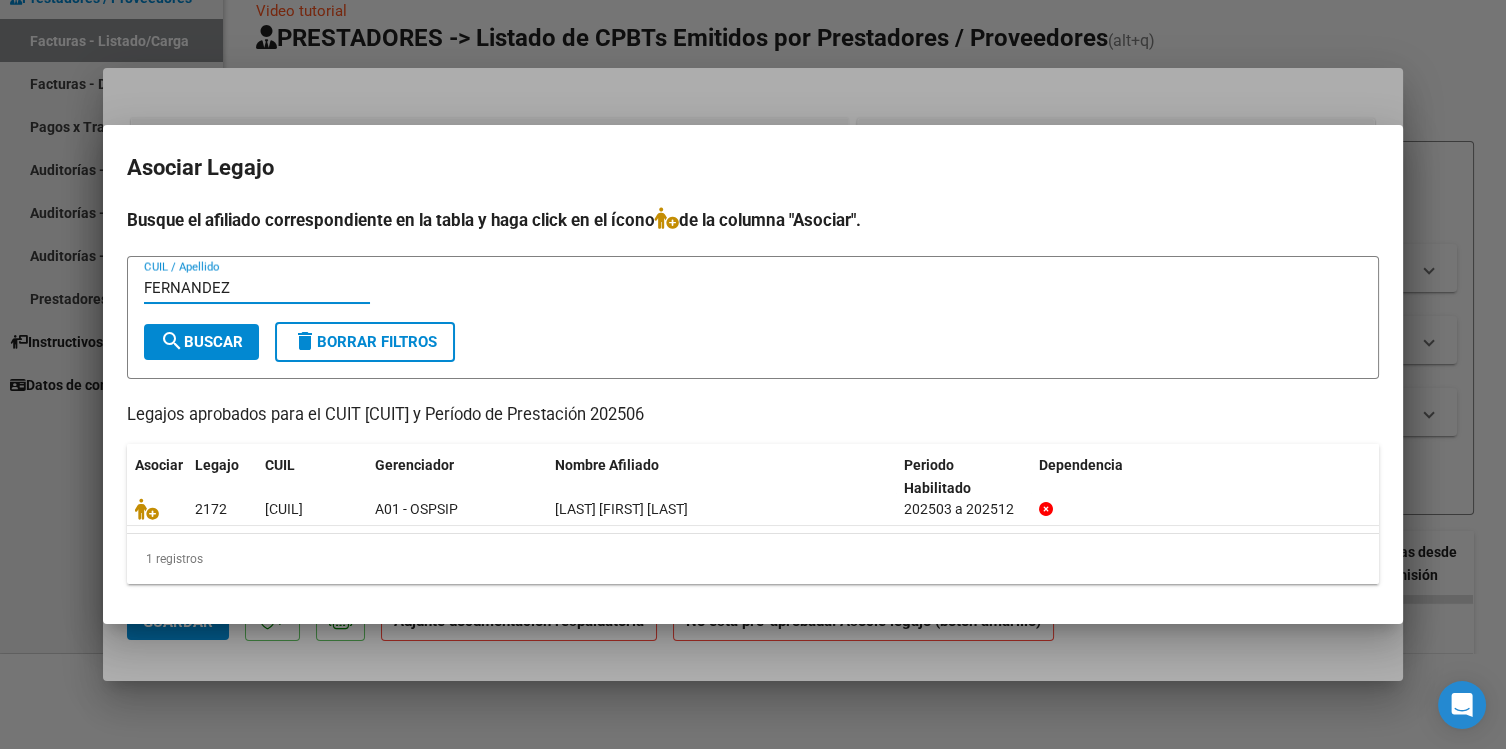 click on "Busque el afiliado correspondiente en la tabla y haga click en el ícono   de la columna "Asociar". [CUIL] / Apellido search  Buscar  delete  Borrar Filtros  Legajos aprobados para el CUIT [CUIT] y Período de Prestación 202506  Asociar Legajo CUIL Gerenciador Nombre Afiliado Periodo Habilitado Dependencia    2172 [CUIL] A01 - OSPSIP [LAST] [FIRST] [LAST]  202503 a 202512   1 registros   1" at bounding box center [753, 395] 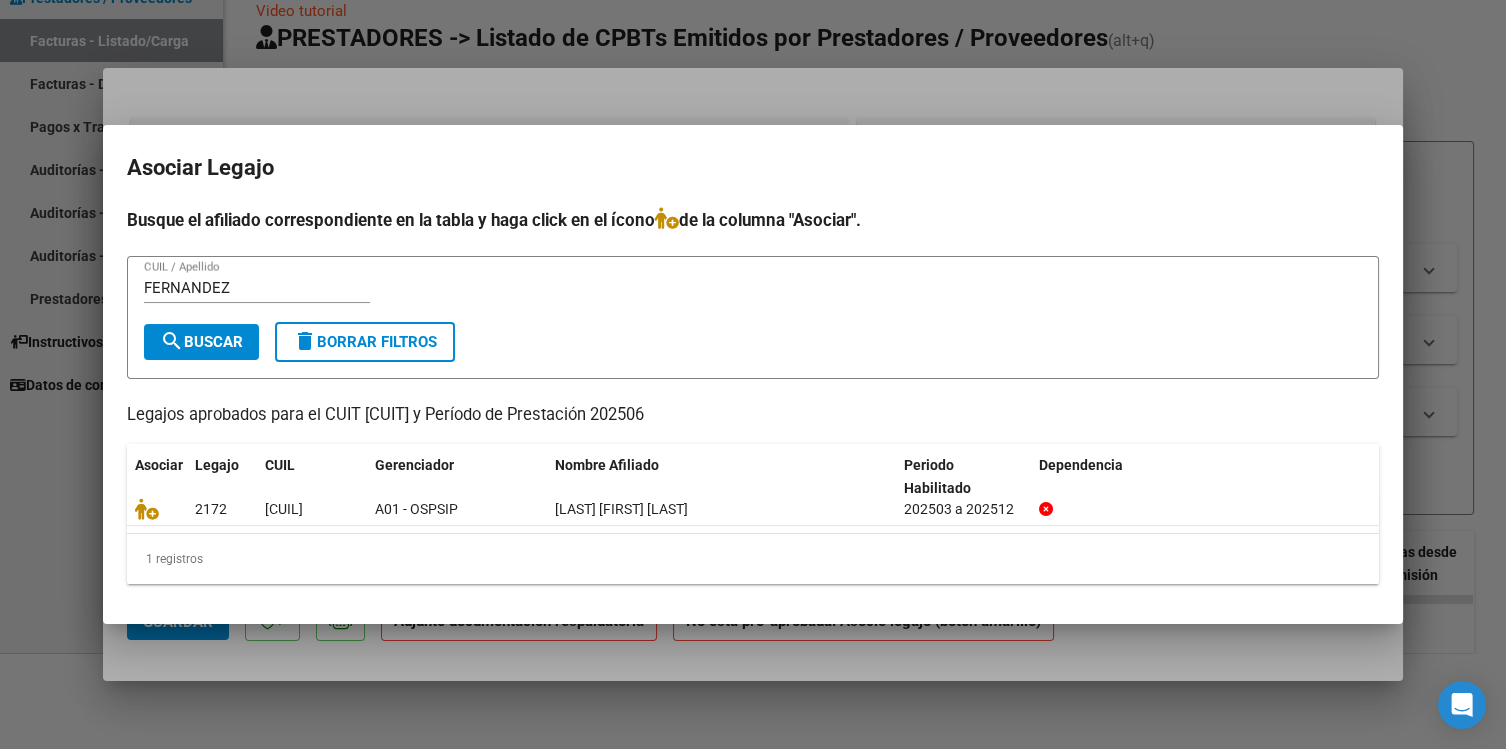 click on "search  Buscar" at bounding box center (201, 342) 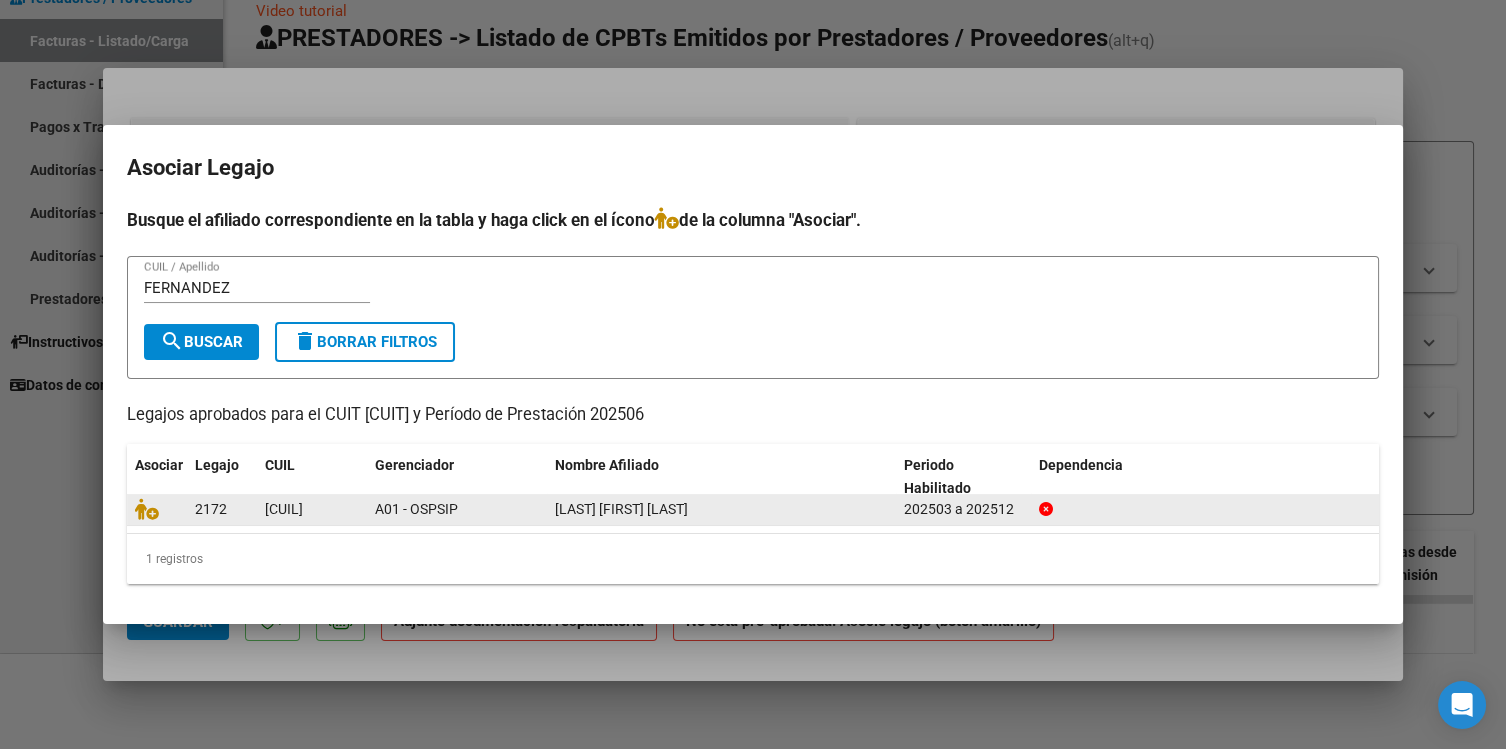 click on "[LAST] [FIRST] [LAST]" 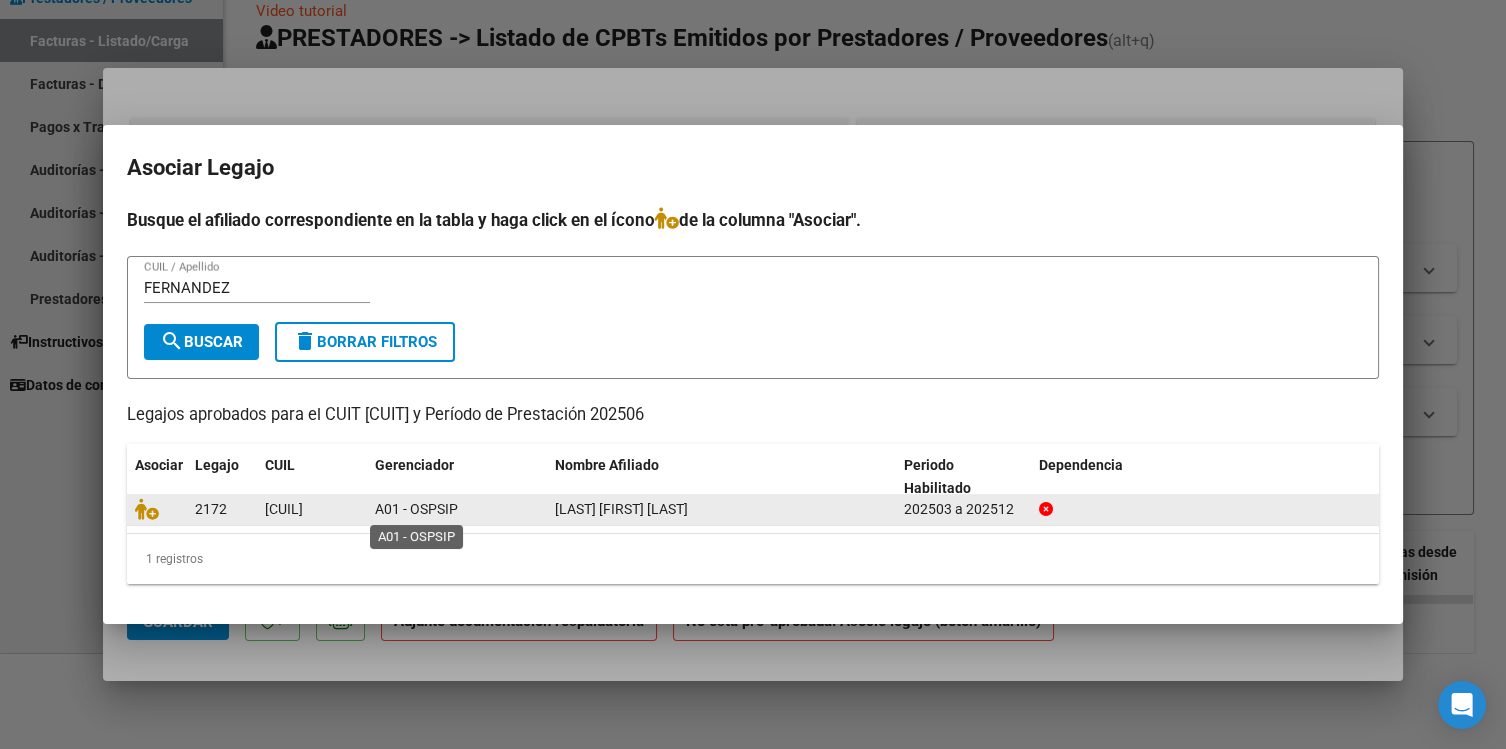 click on "A01 - OSPSIP" 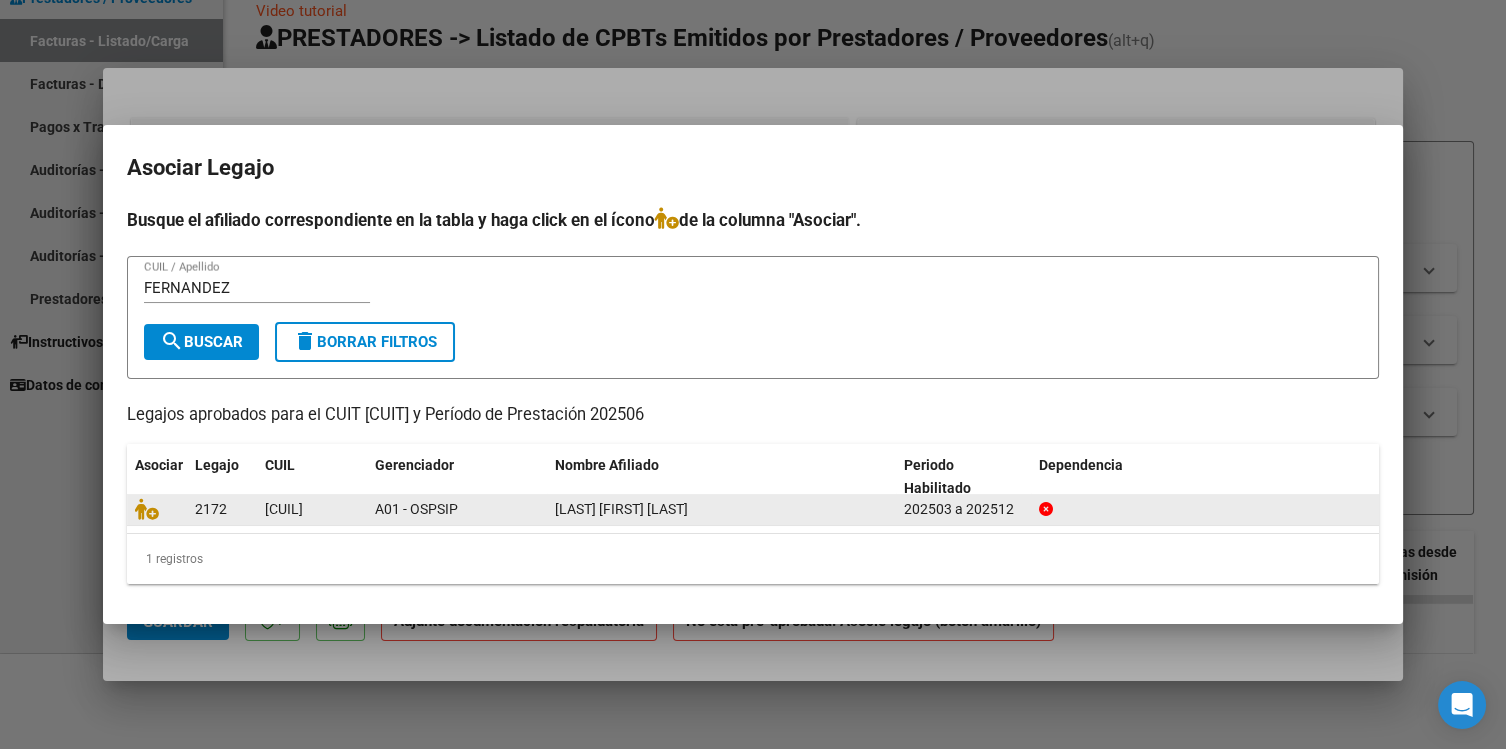 click 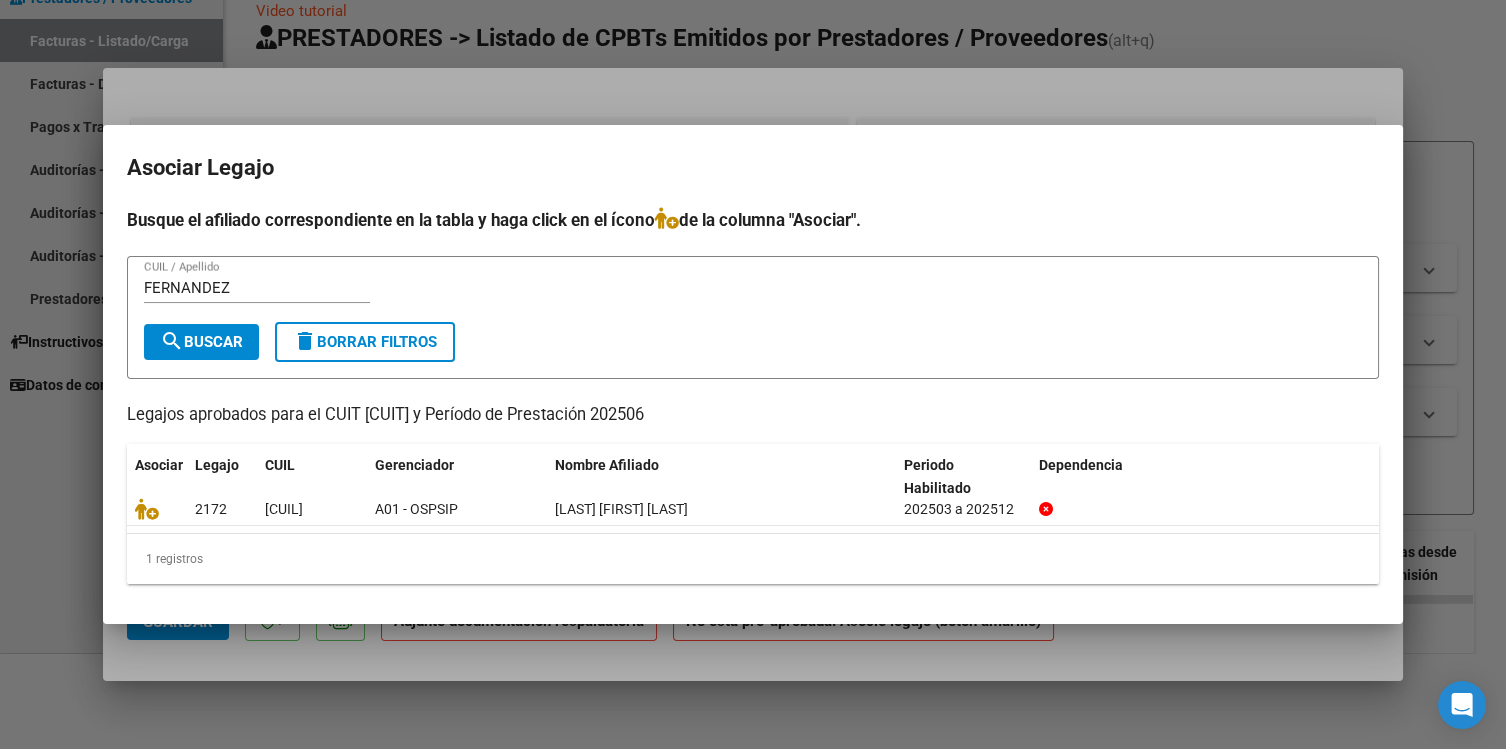 click on "FERNANDEZ" at bounding box center [257, 288] 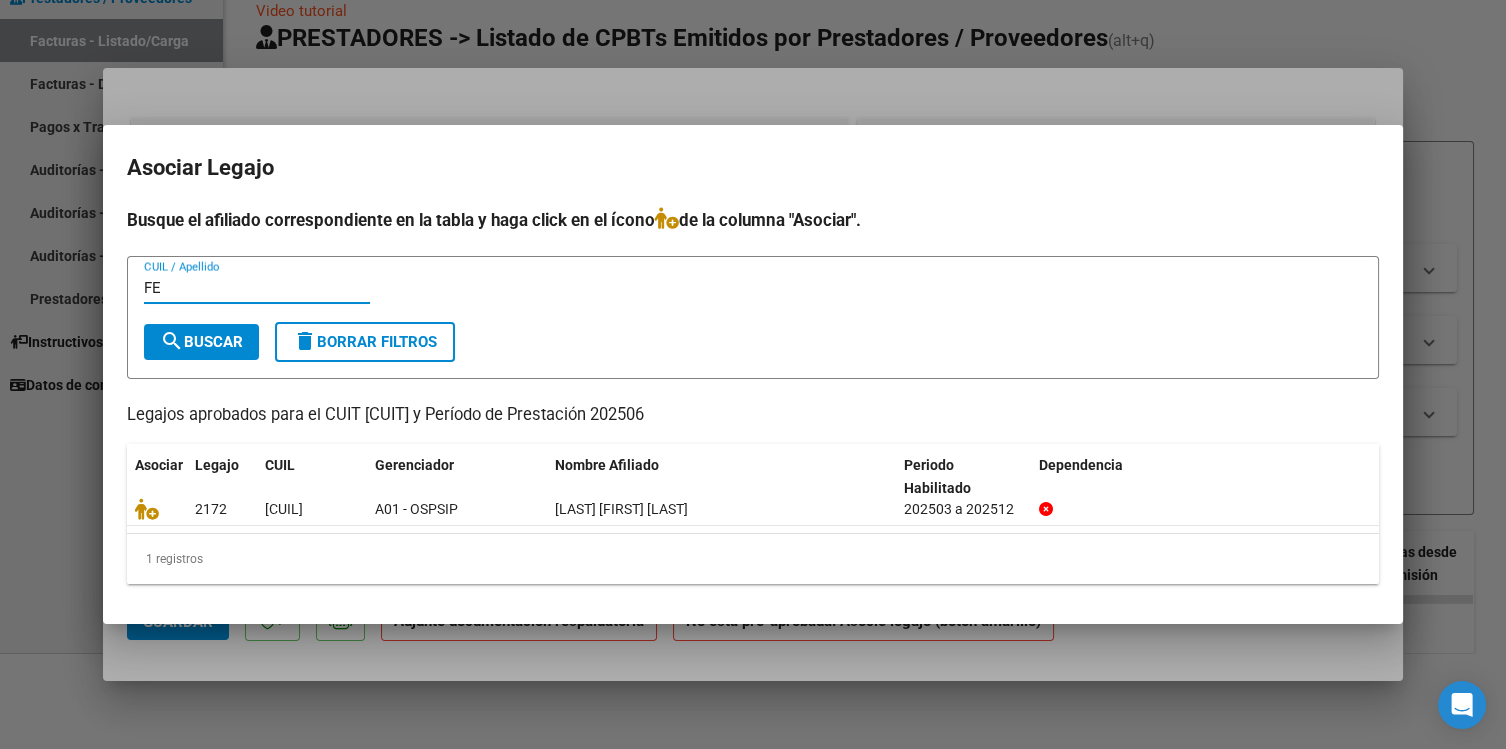 type on "F" 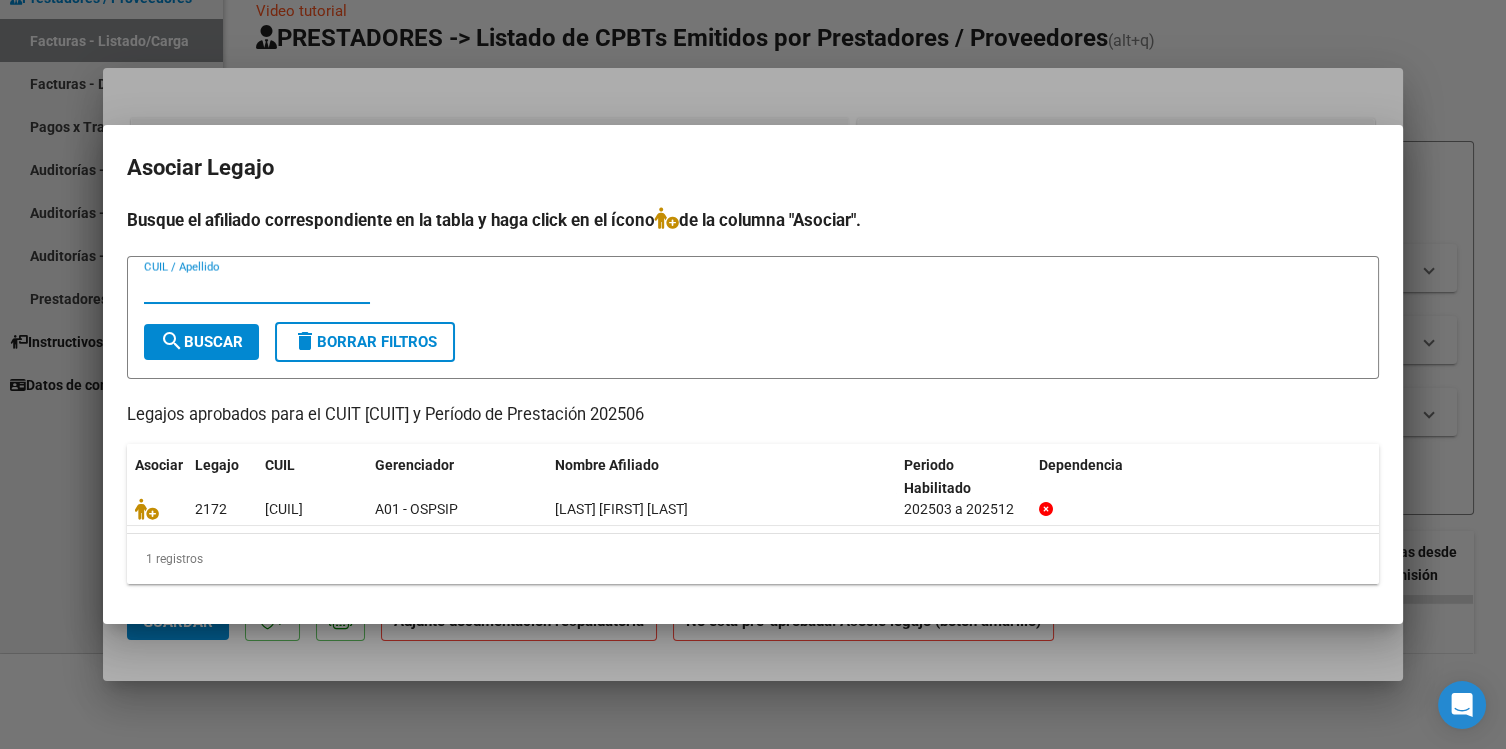 click on "[CUIL] / Apellido search  Buscar  delete  Borrar Filtros" at bounding box center (753, 317) 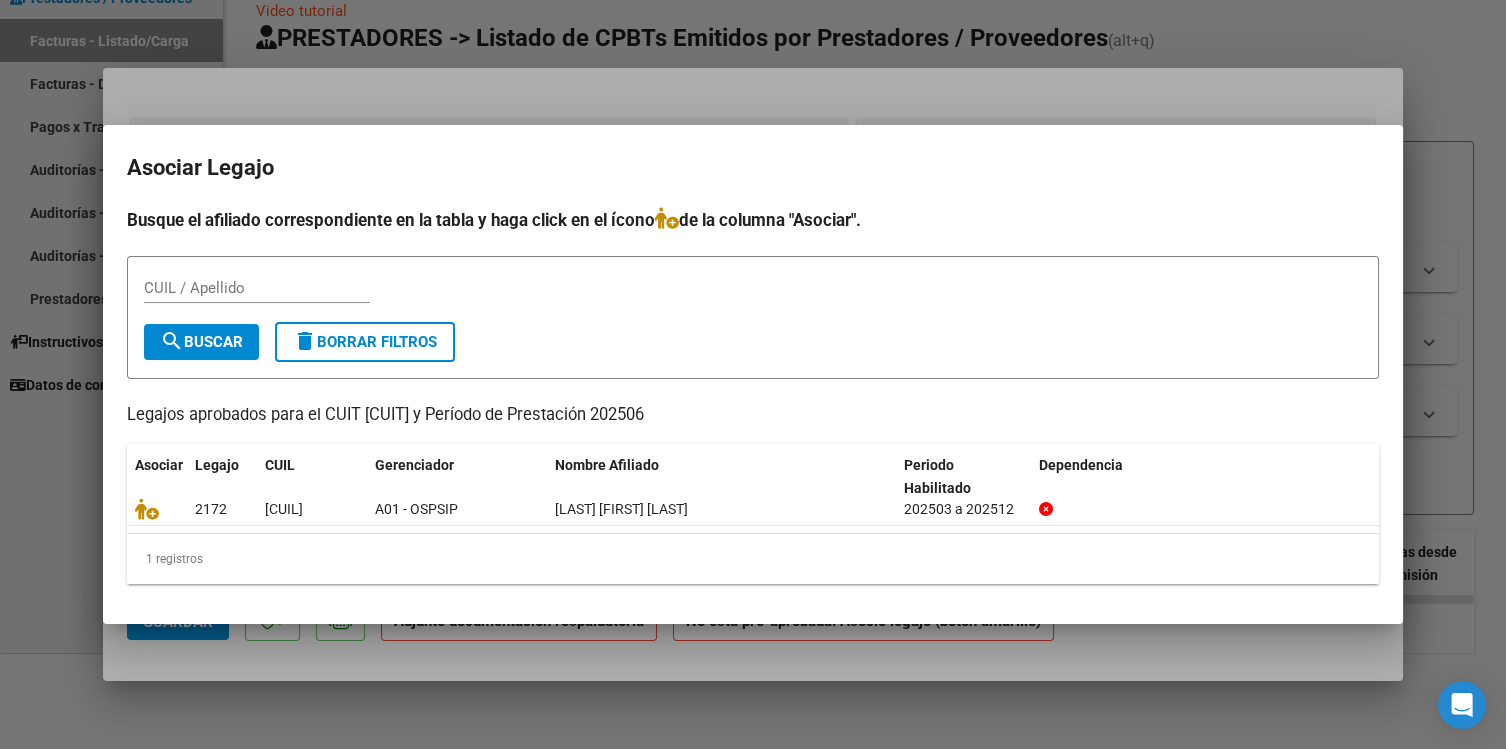 click on "CUIL / Apellido" at bounding box center [257, 288] 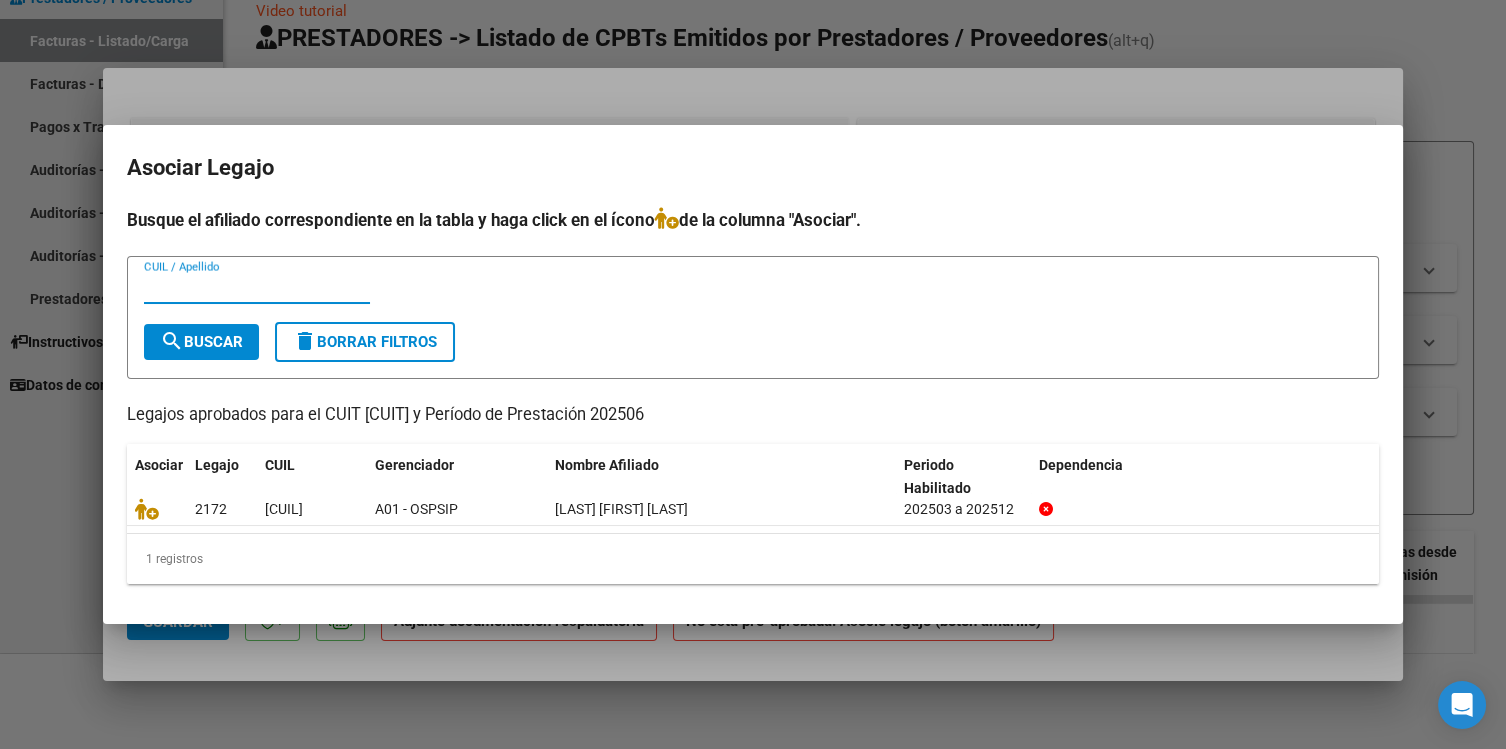 type on "FERNANDEZ" 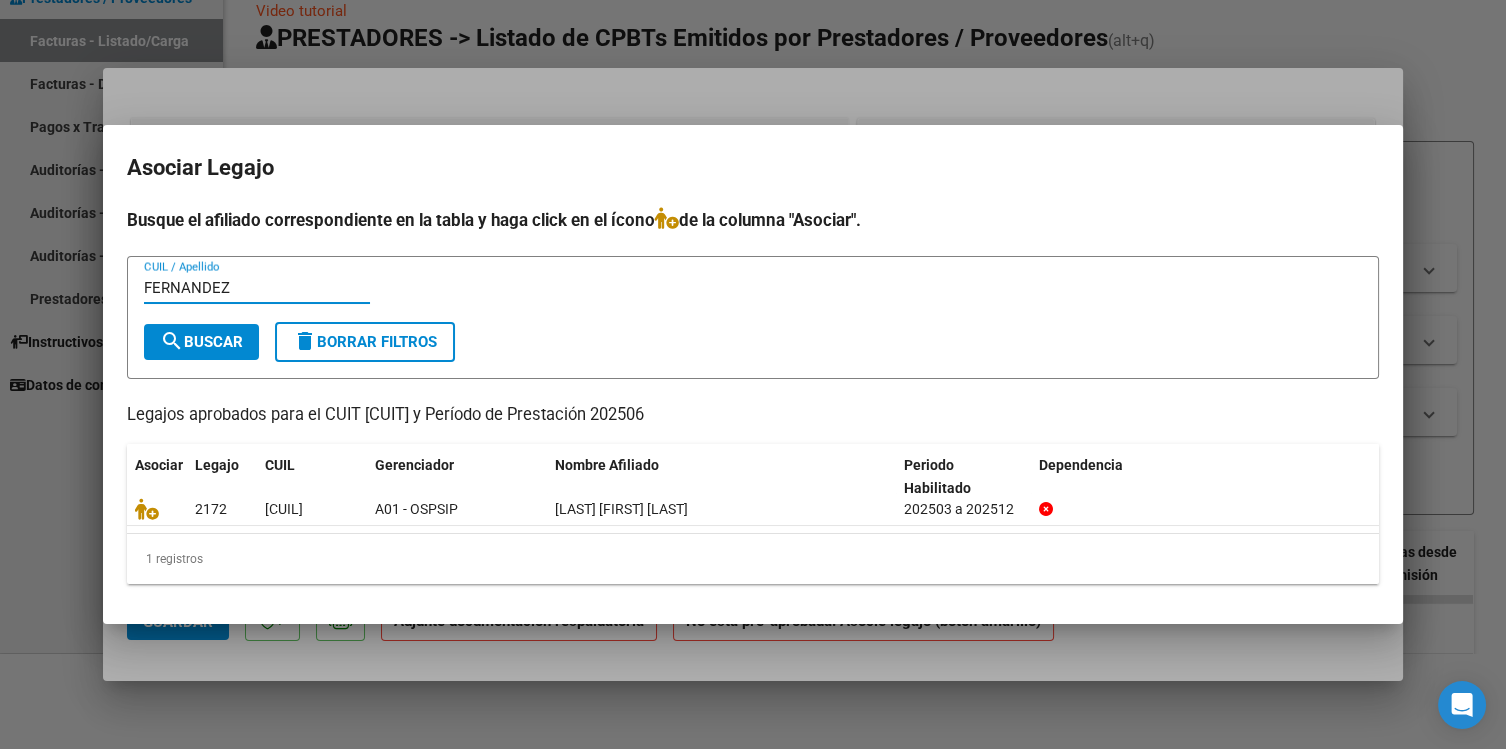 click on "search  Buscar" at bounding box center (201, 342) 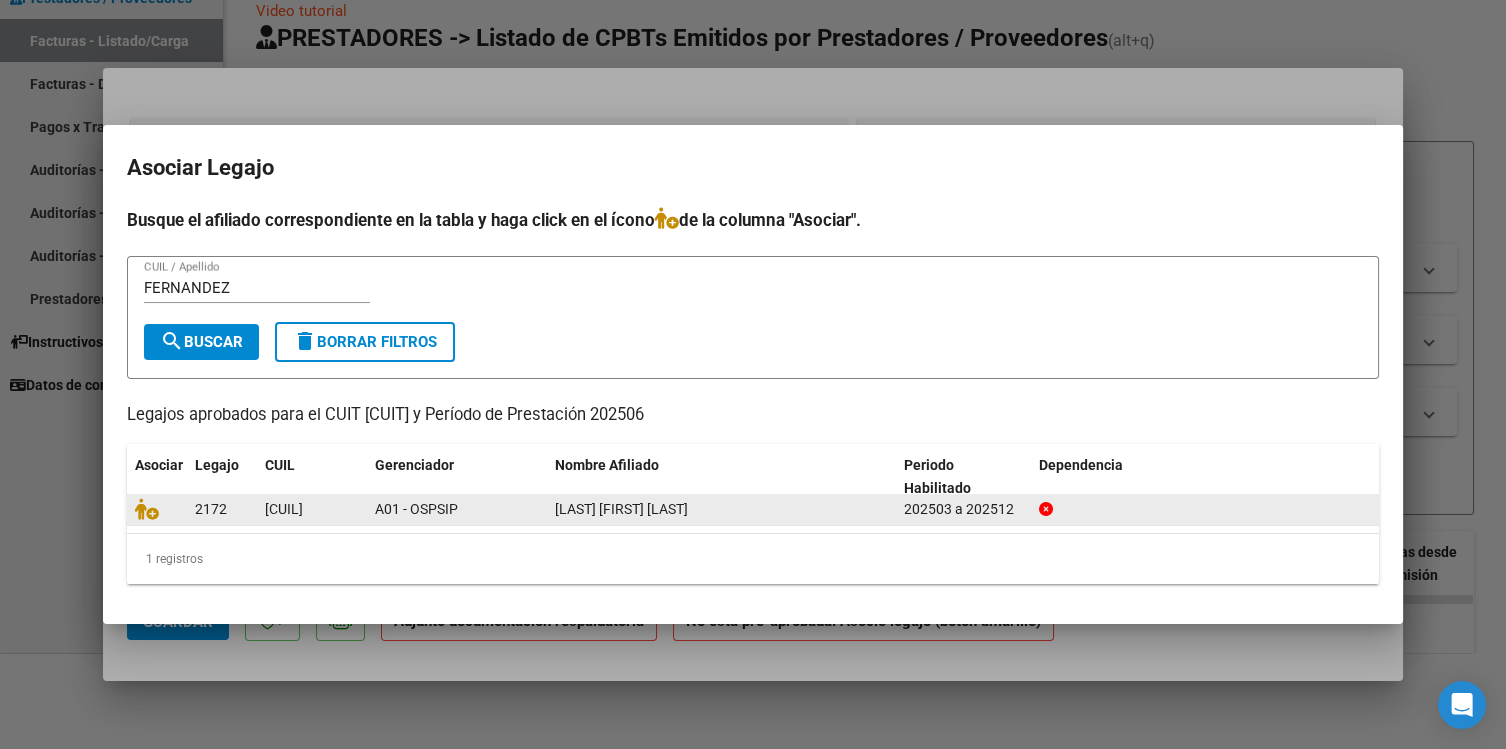 click on "[CUIL]" 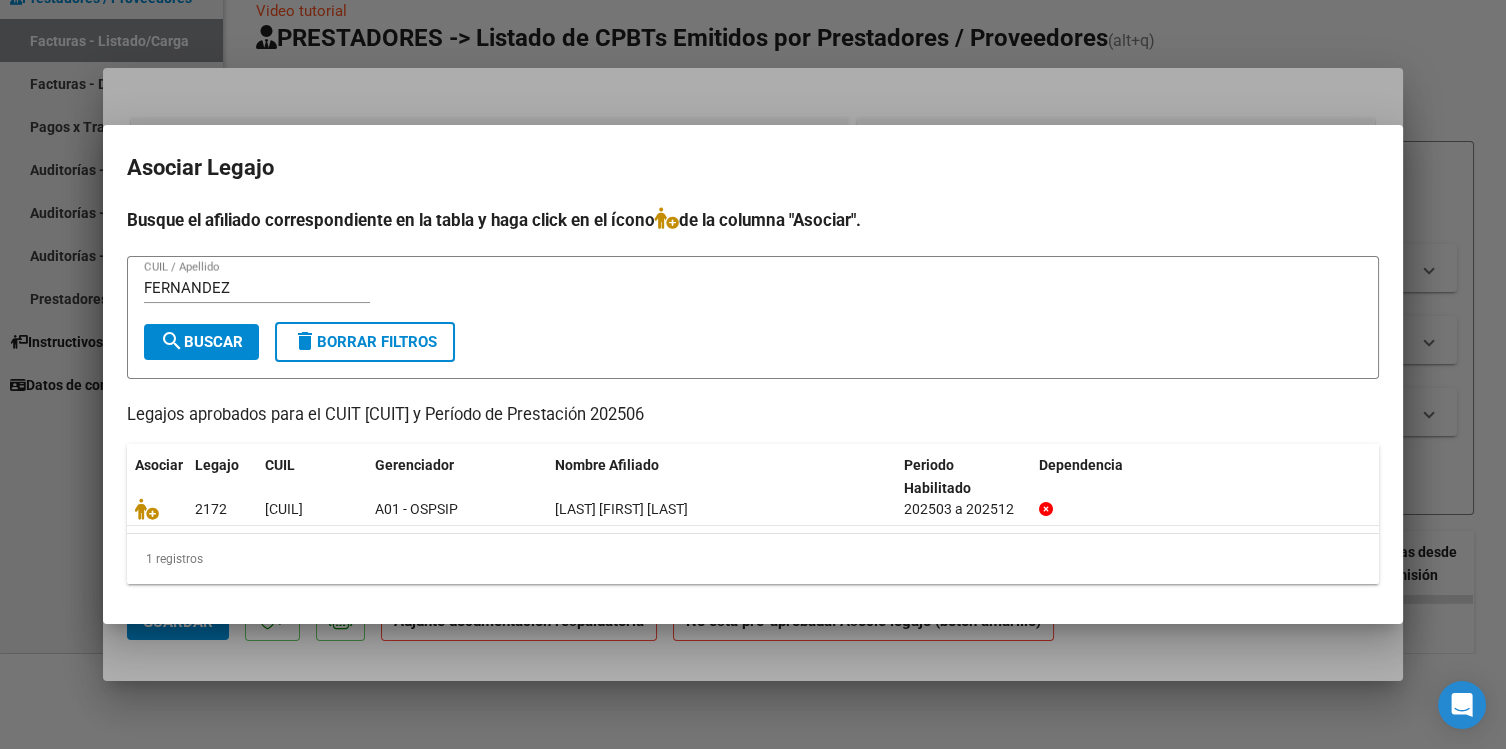 click on "FERNANDEZ" at bounding box center (257, 288) 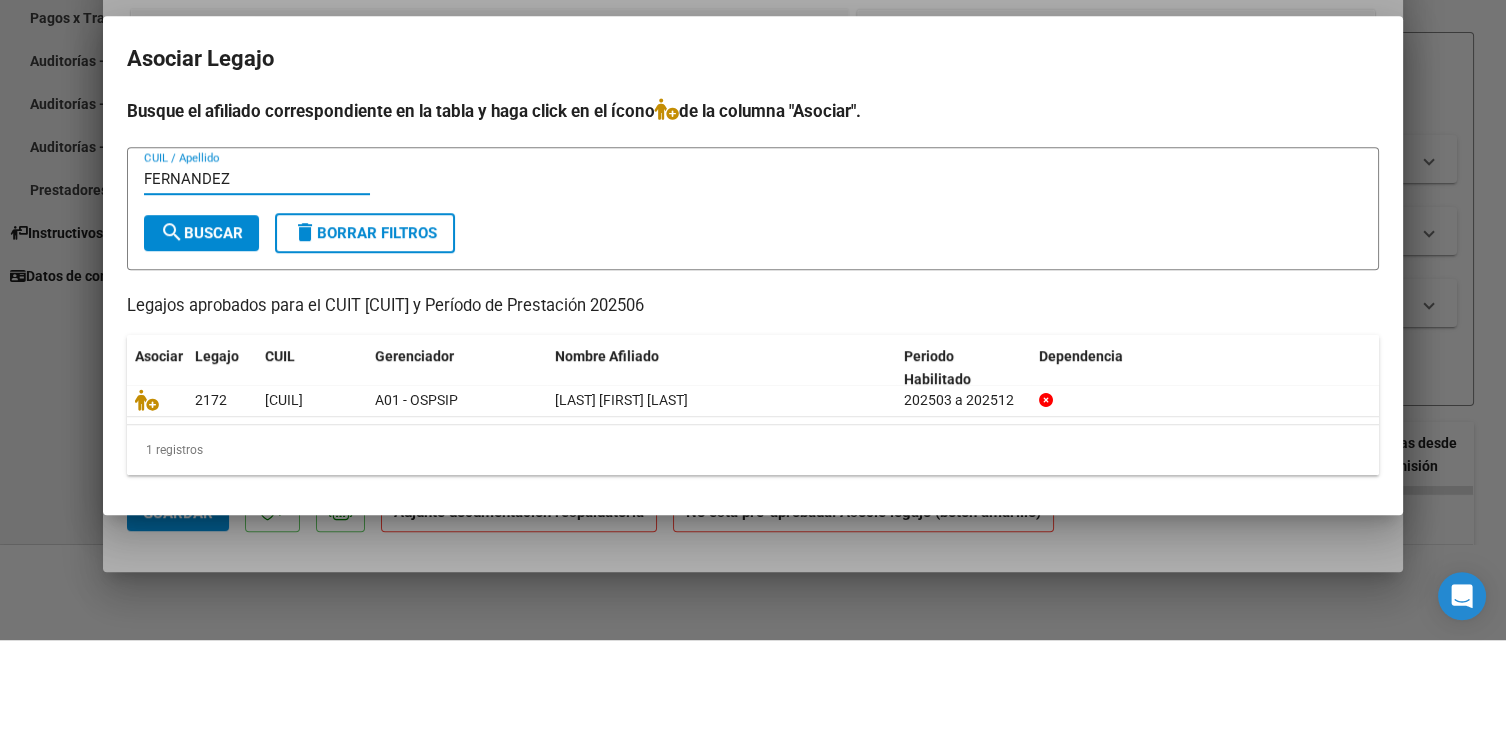 click at bounding box center [753, 374] 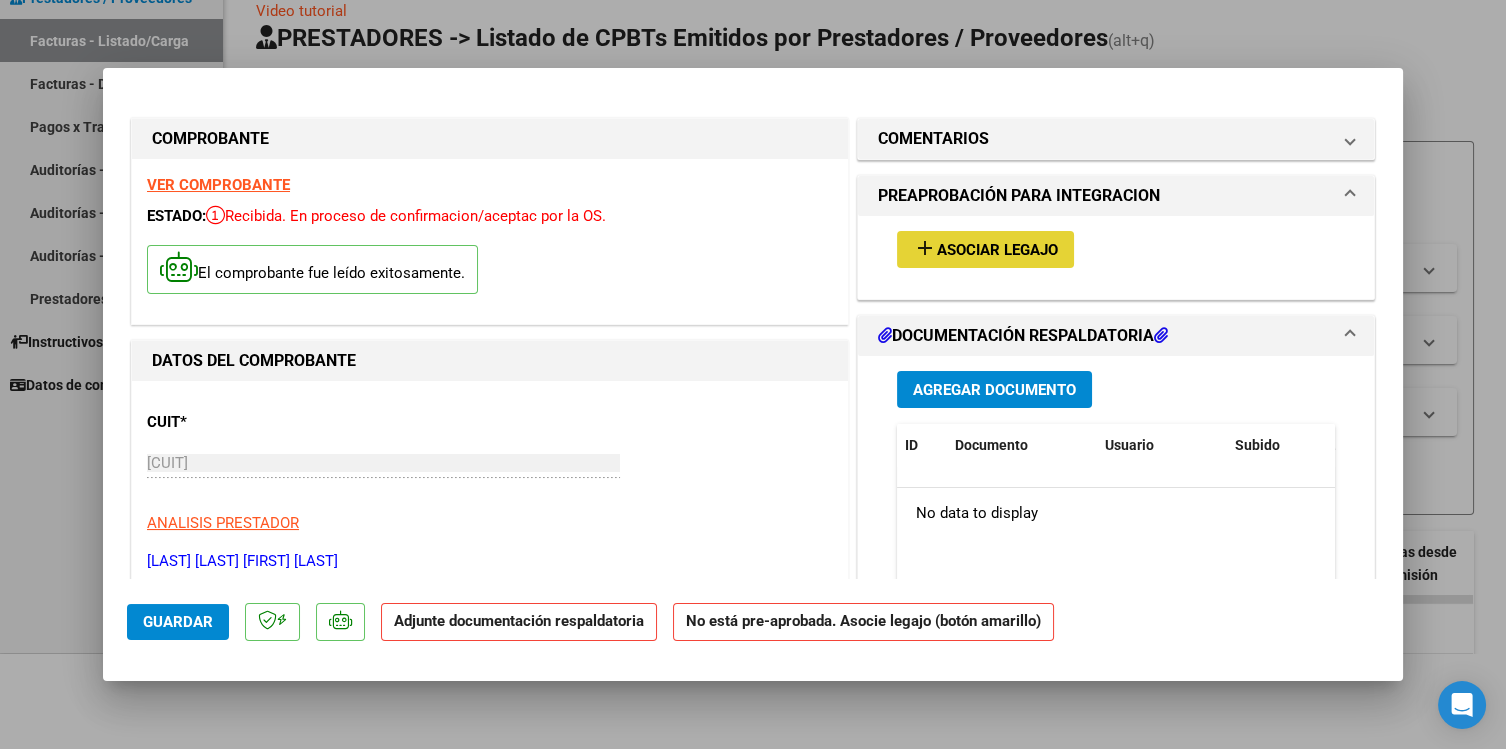 click on "Asociar Legajo" at bounding box center (997, 250) 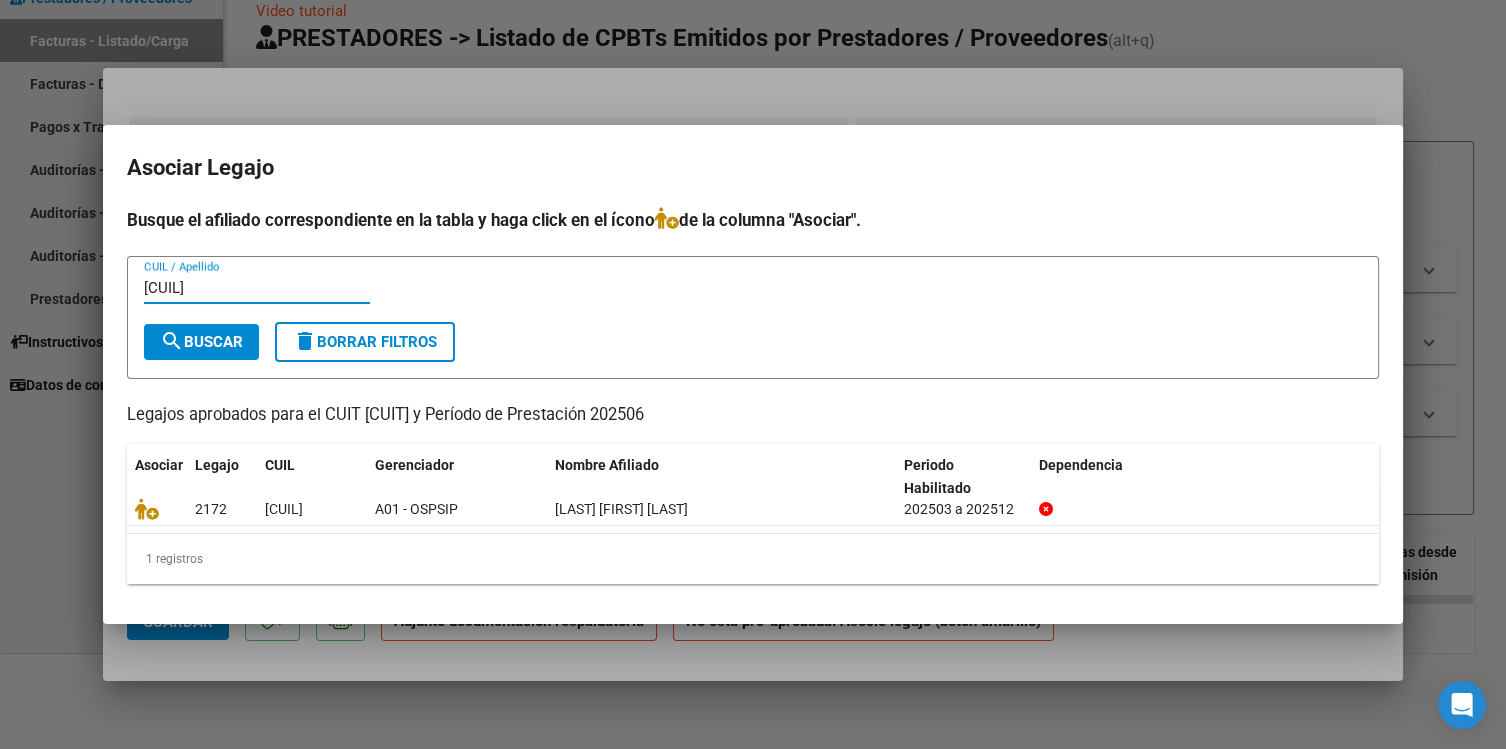 type on "[CUIL]" 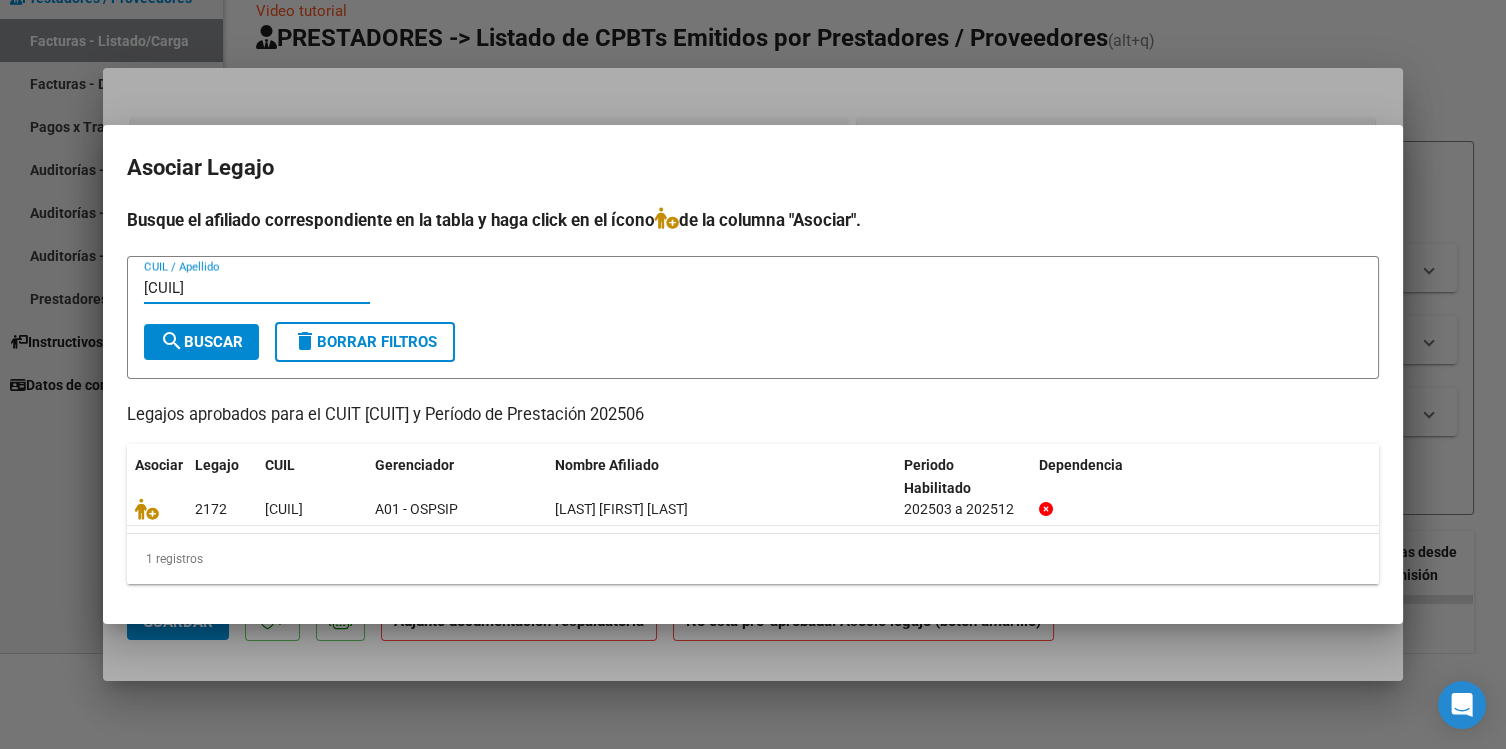 click on "[CUIL] / Apellido search  Buscar  delete  Borrar Filtros" at bounding box center (753, 317) 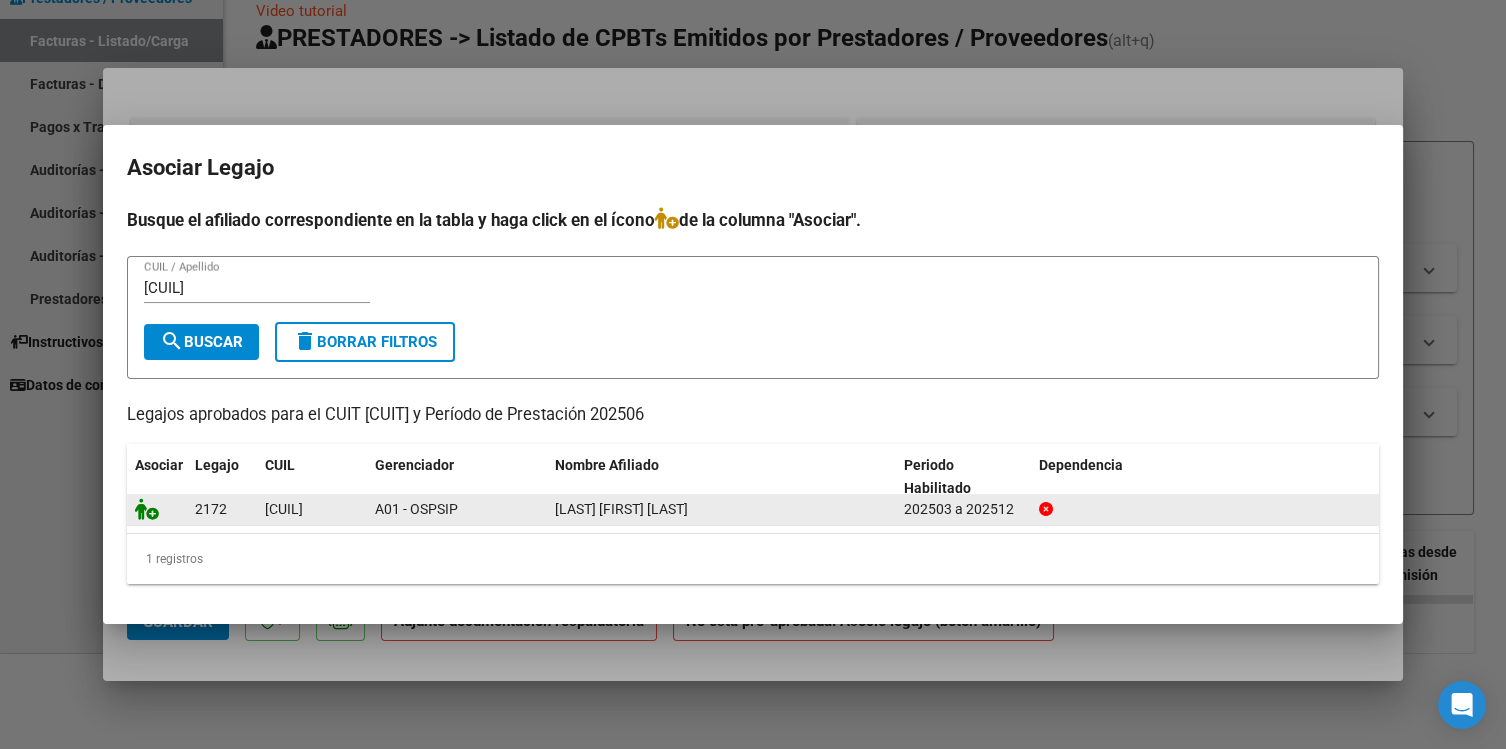 click 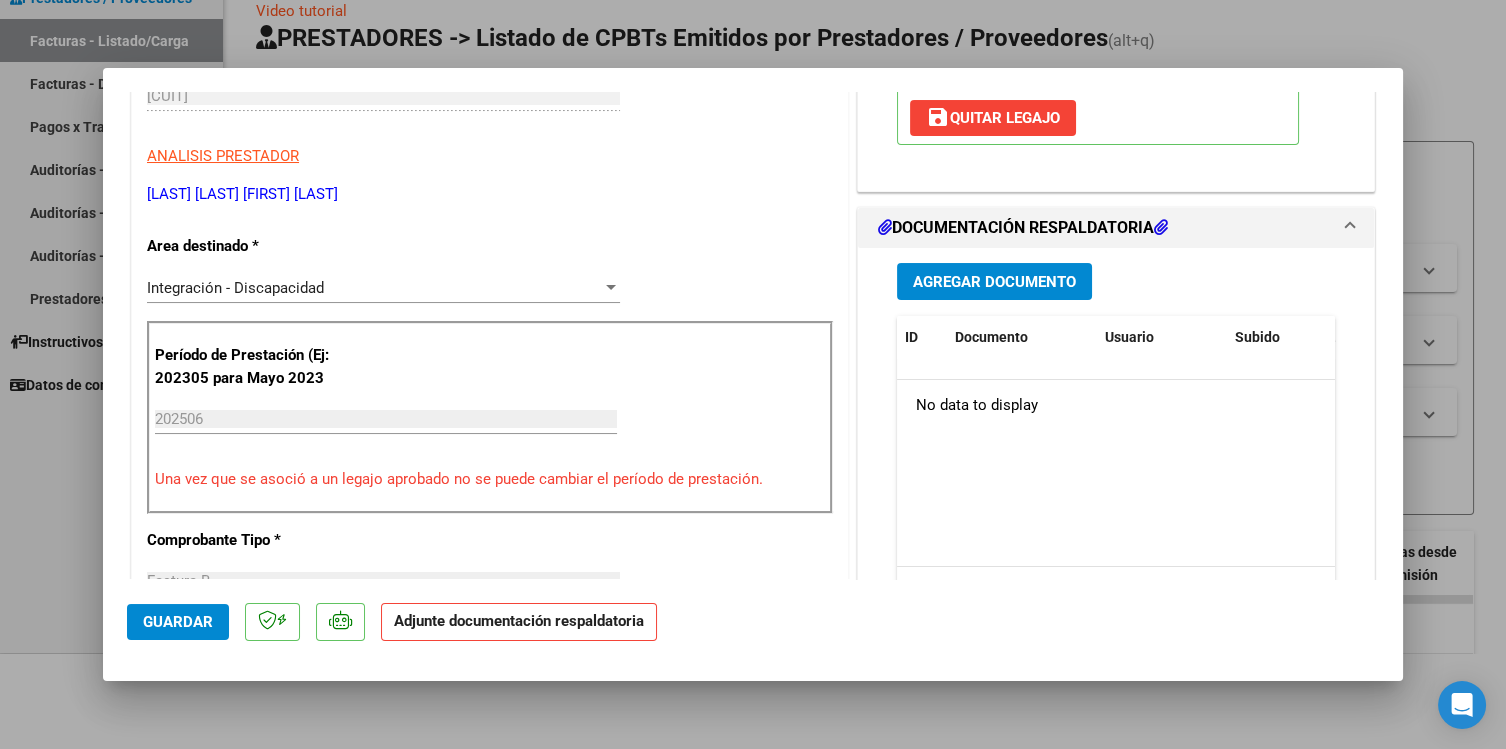 scroll, scrollTop: 375, scrollLeft: 0, axis: vertical 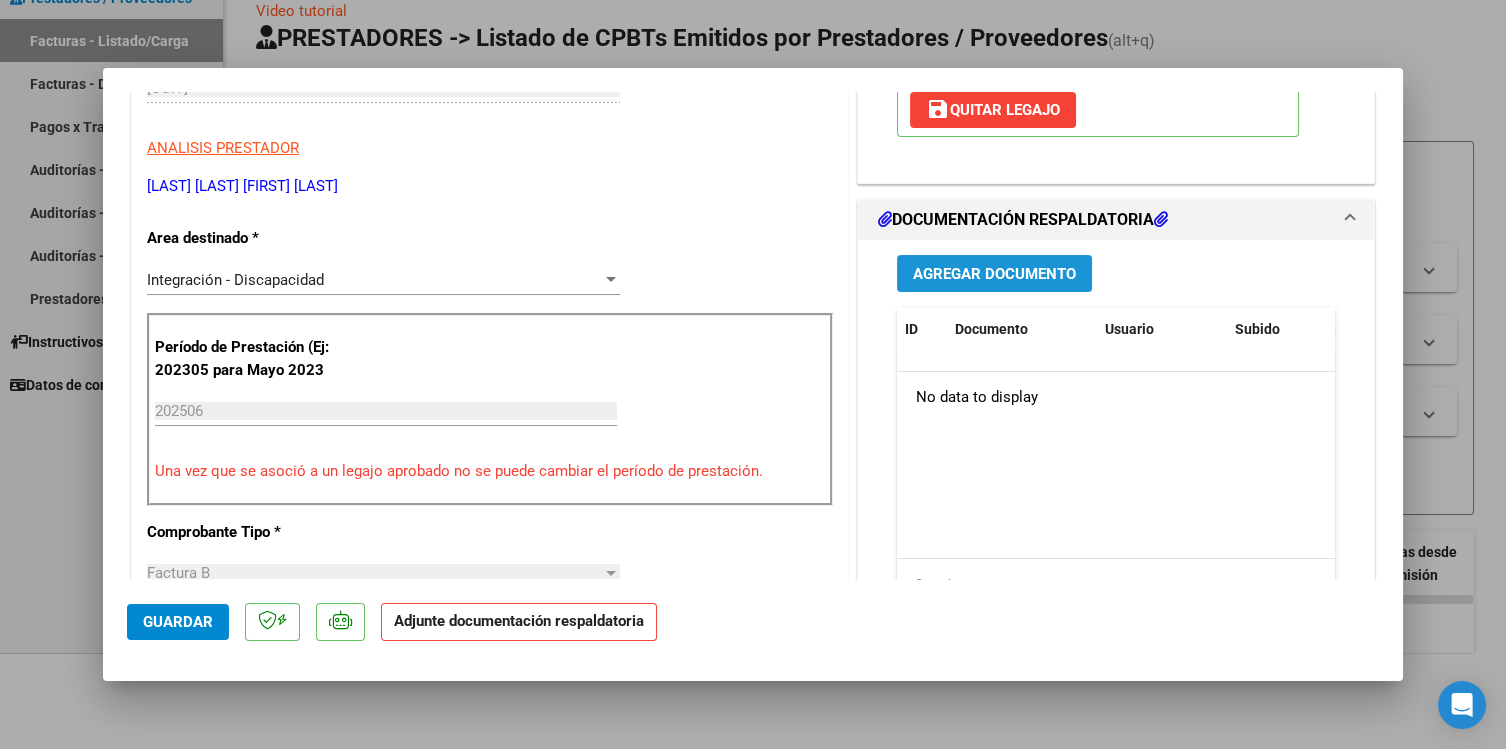 click on "Agregar Documento" at bounding box center (994, 274) 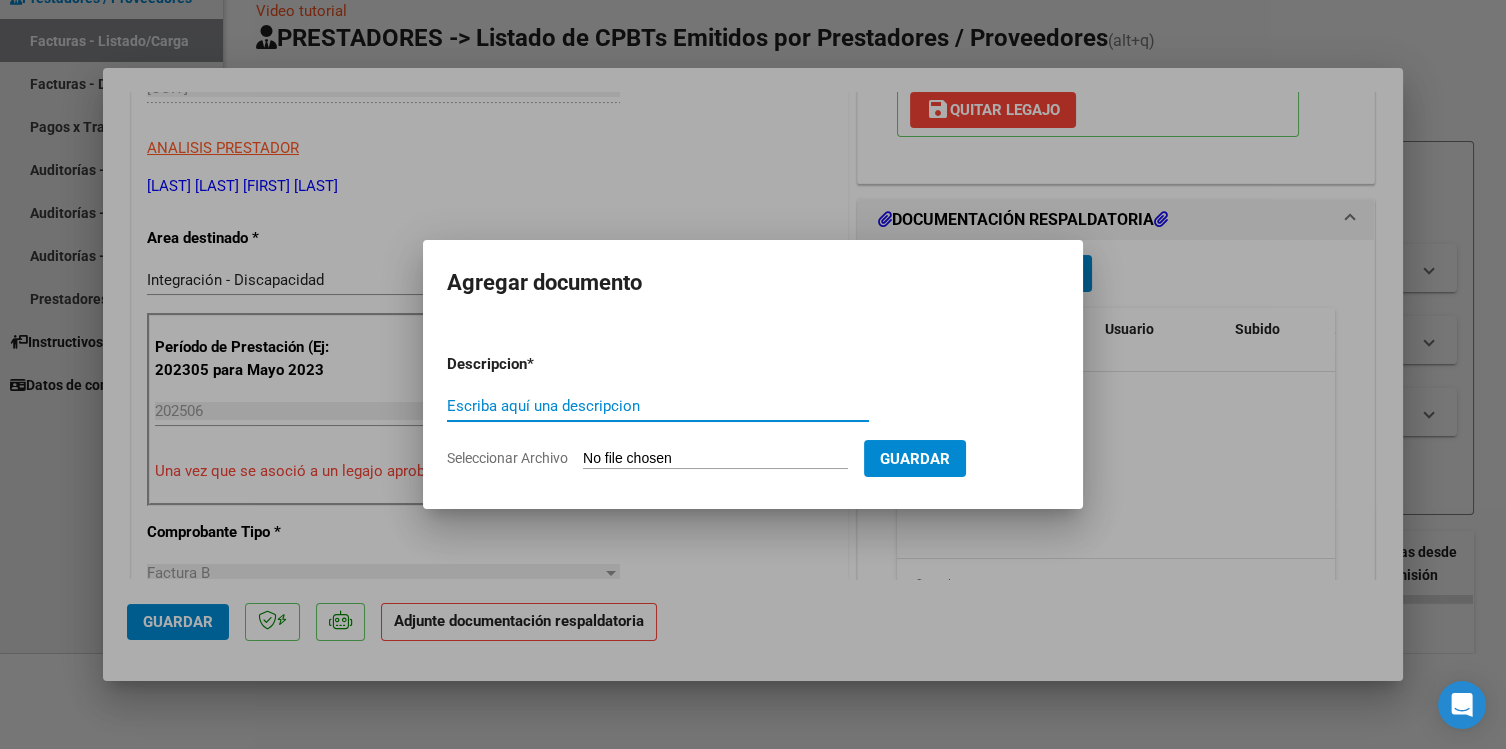 click on "Escriba aquí una descripcion" at bounding box center (658, 406) 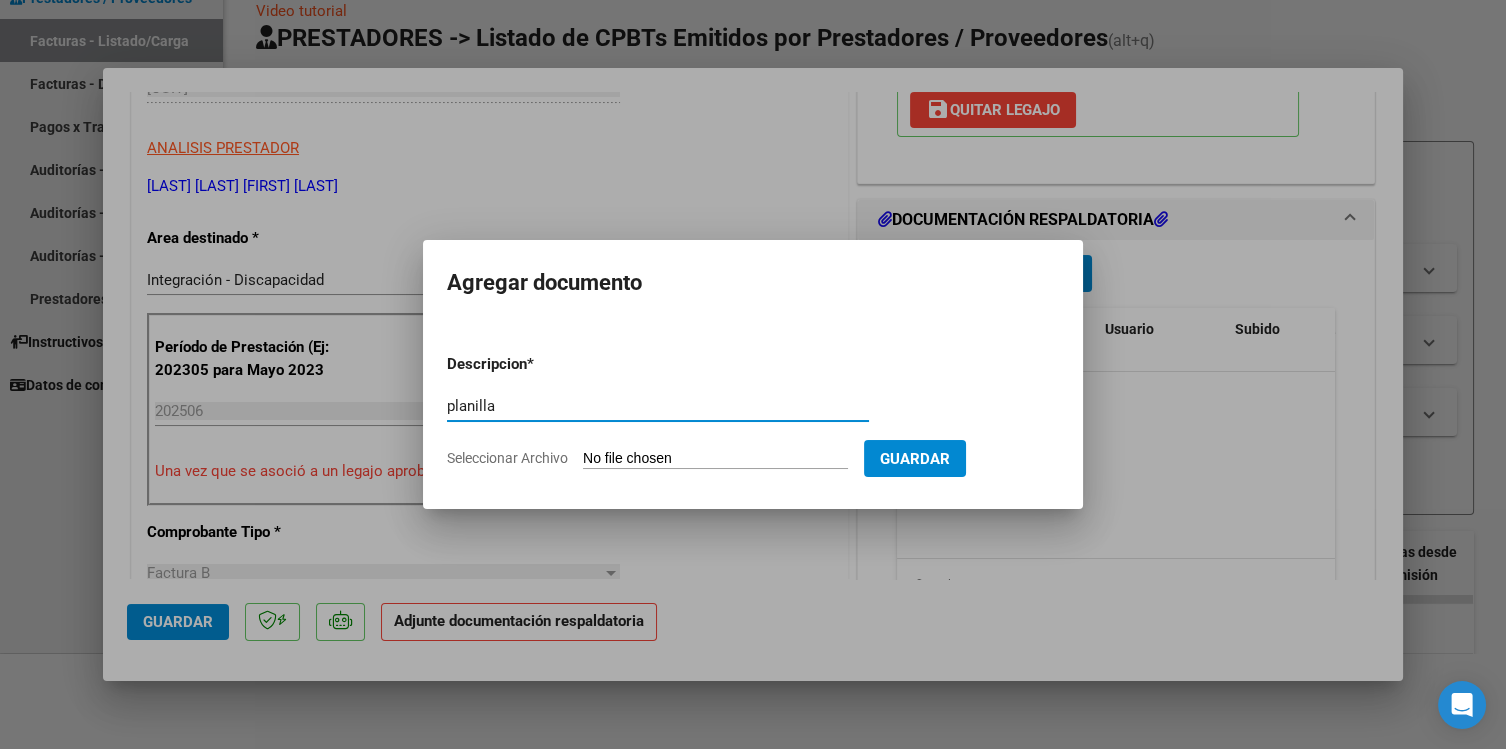 type on "planilla" 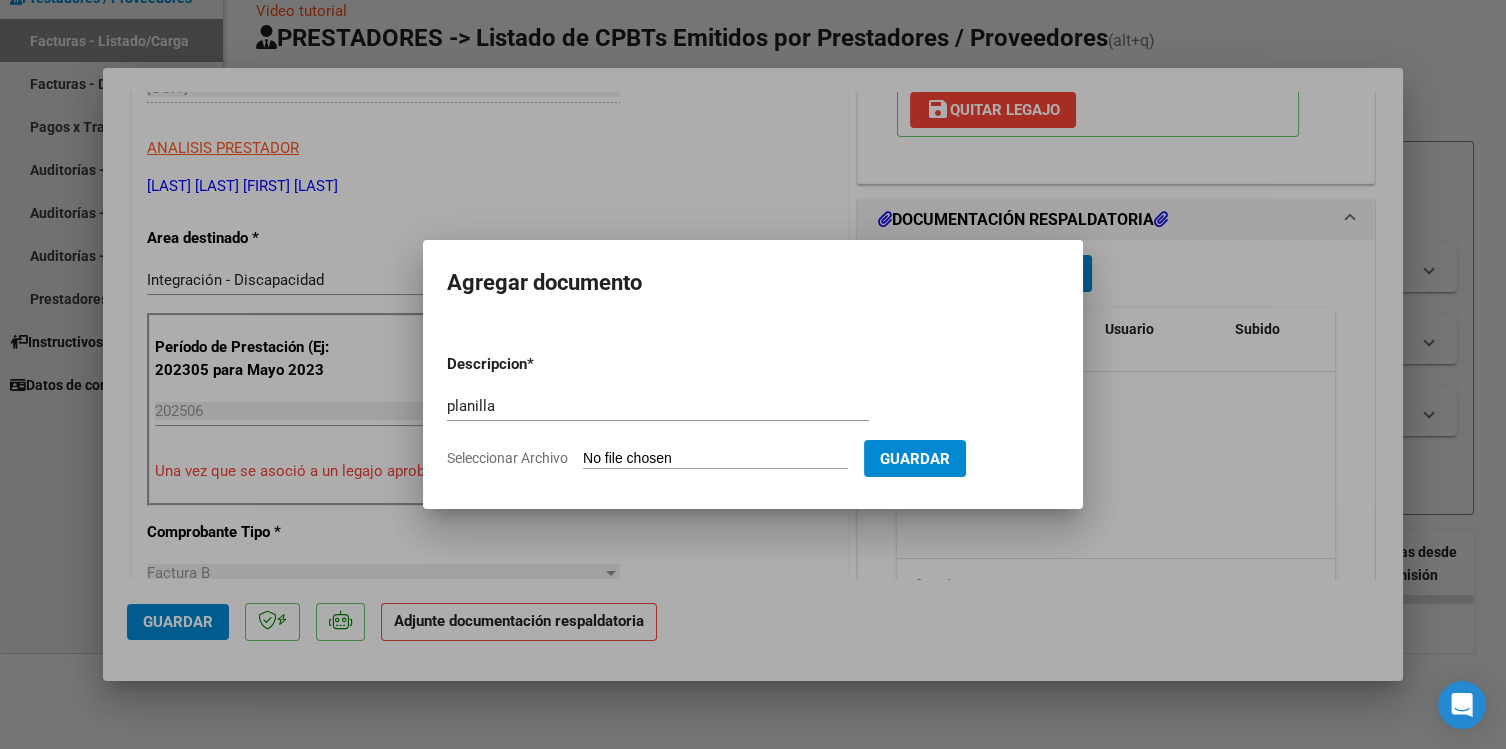 type on "C:\fakepath\[NAME]0625 (1).pdf" 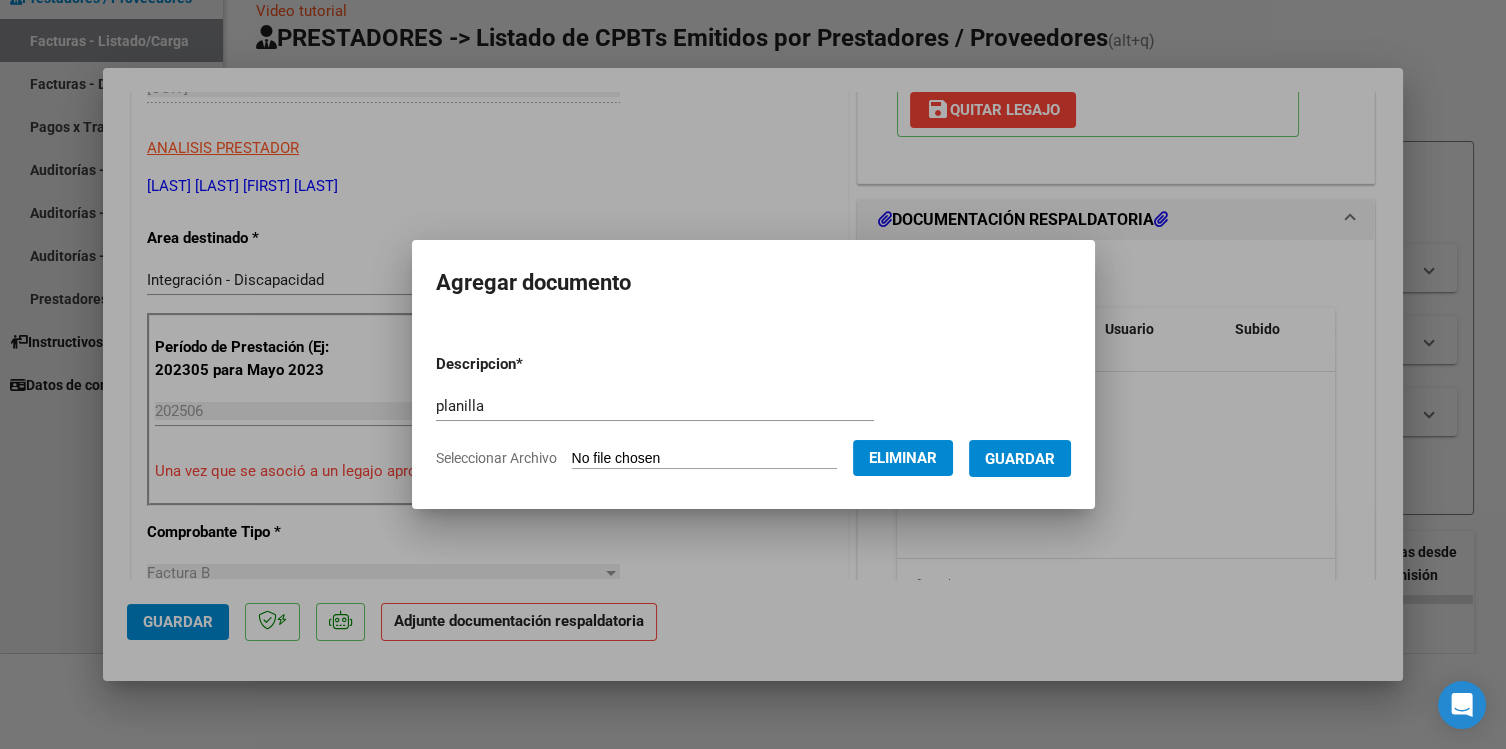 click on "Guardar" at bounding box center [1020, 458] 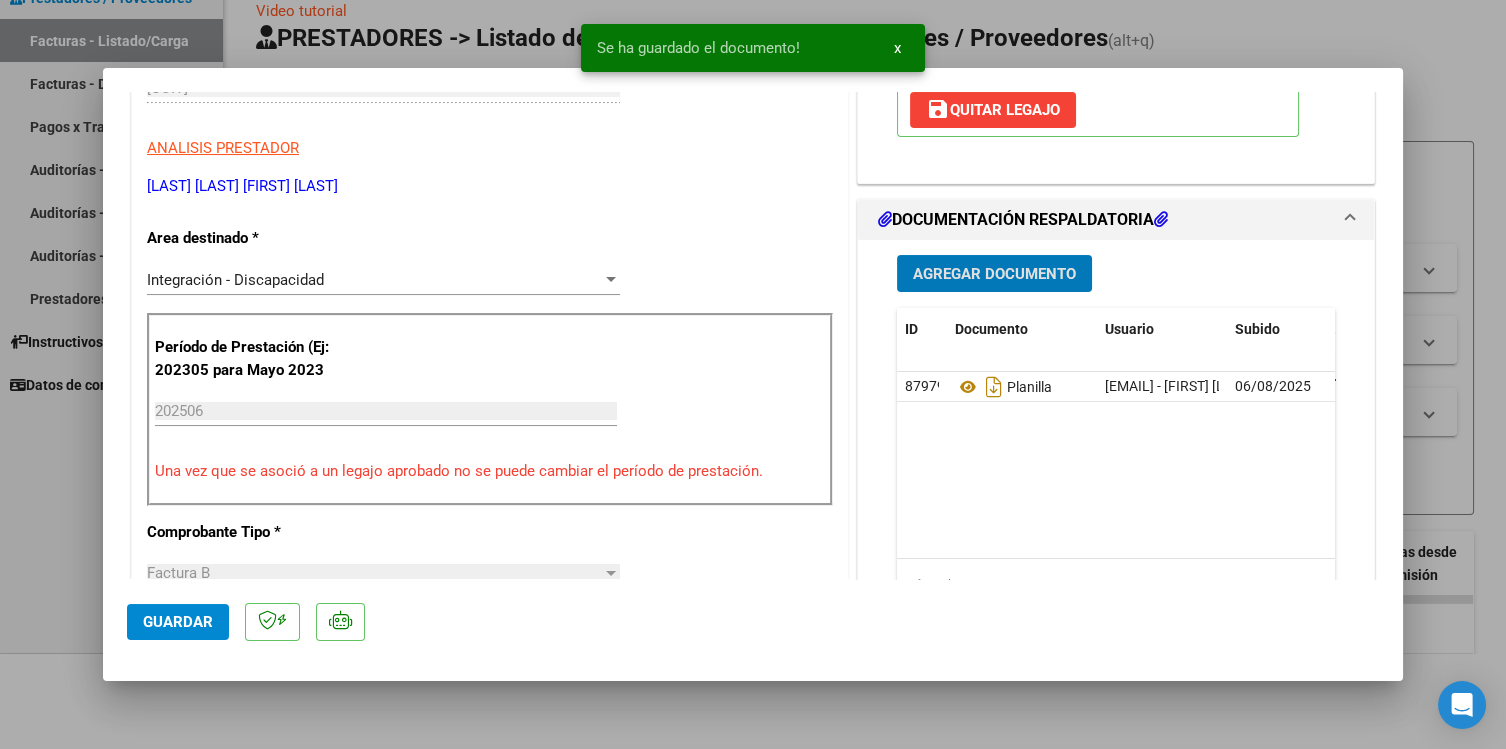 click on "Guardar" 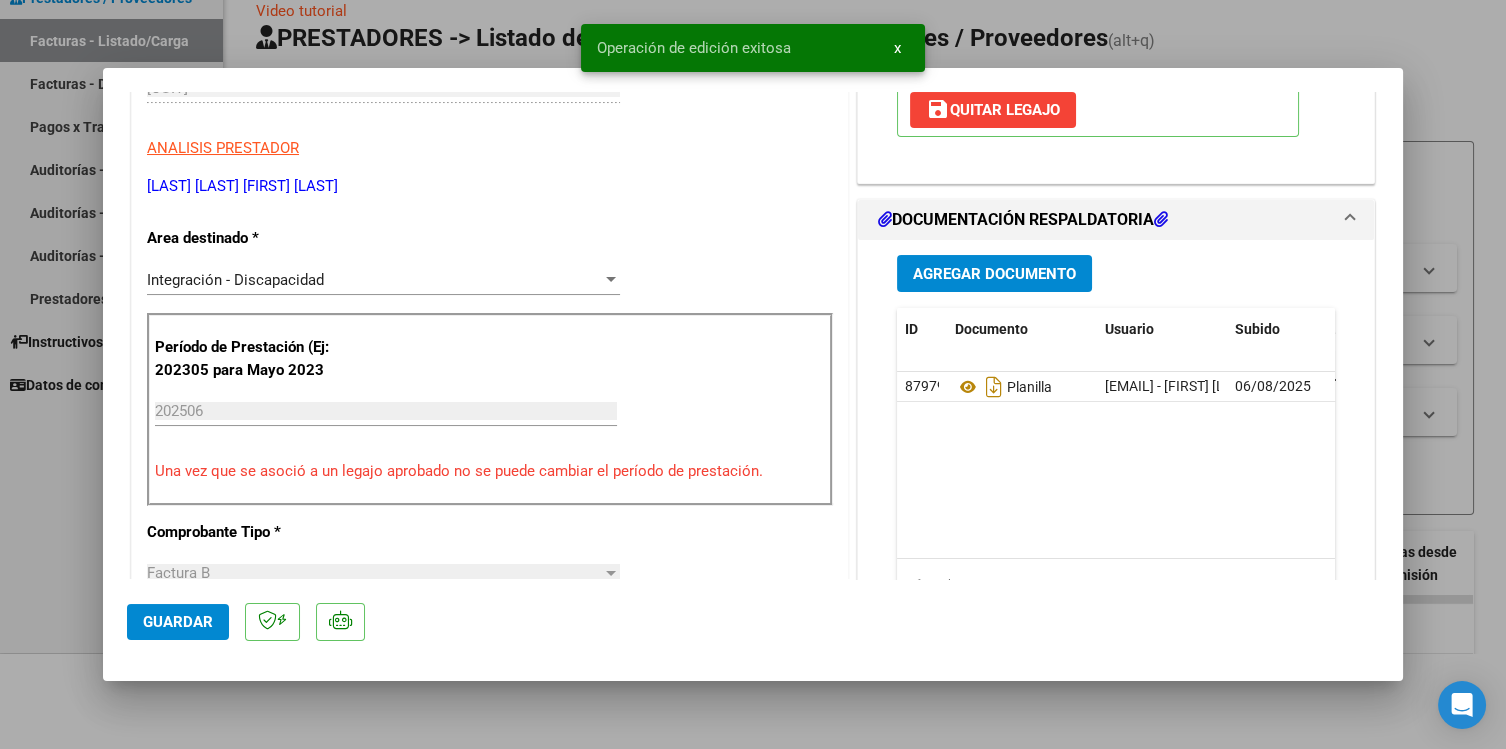 click on "x" at bounding box center (897, 48) 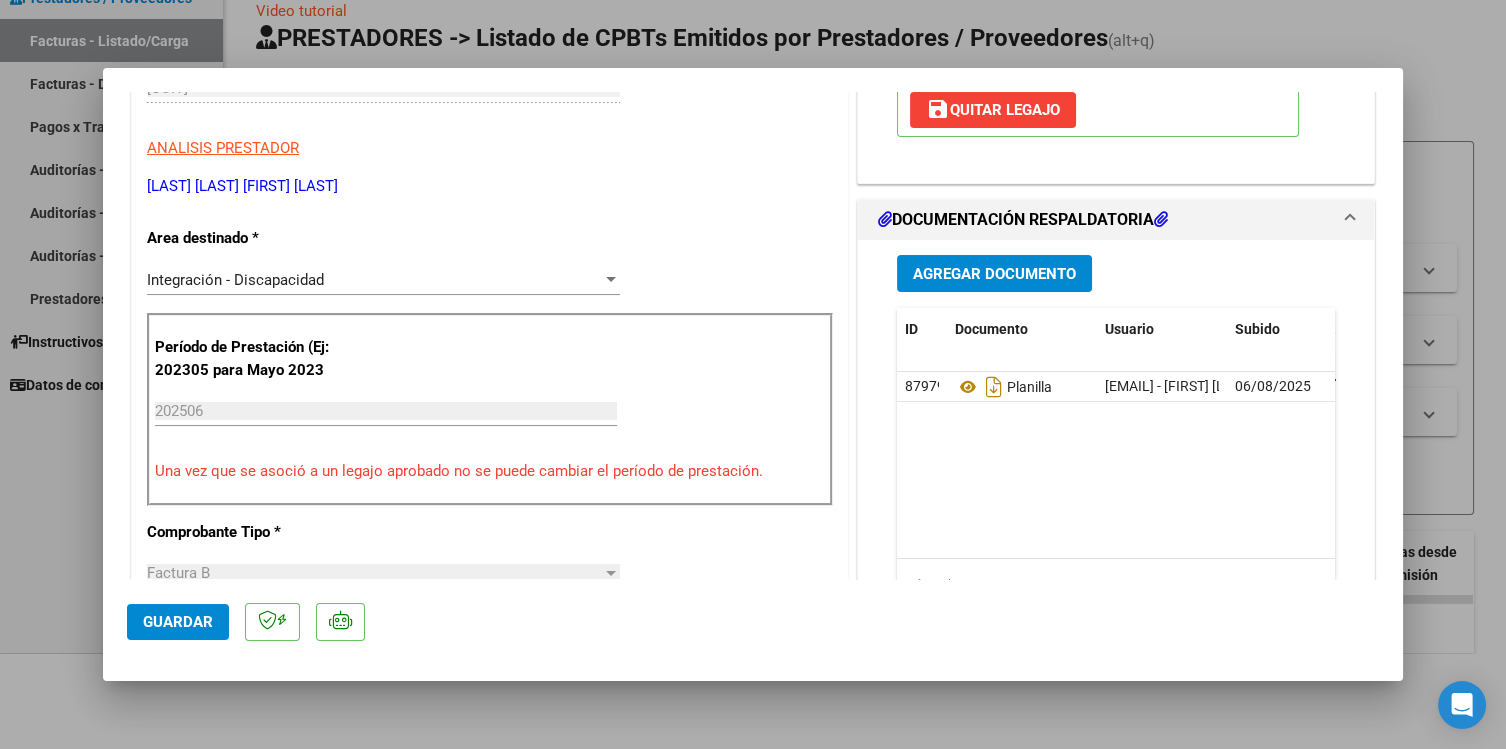 click at bounding box center [753, 374] 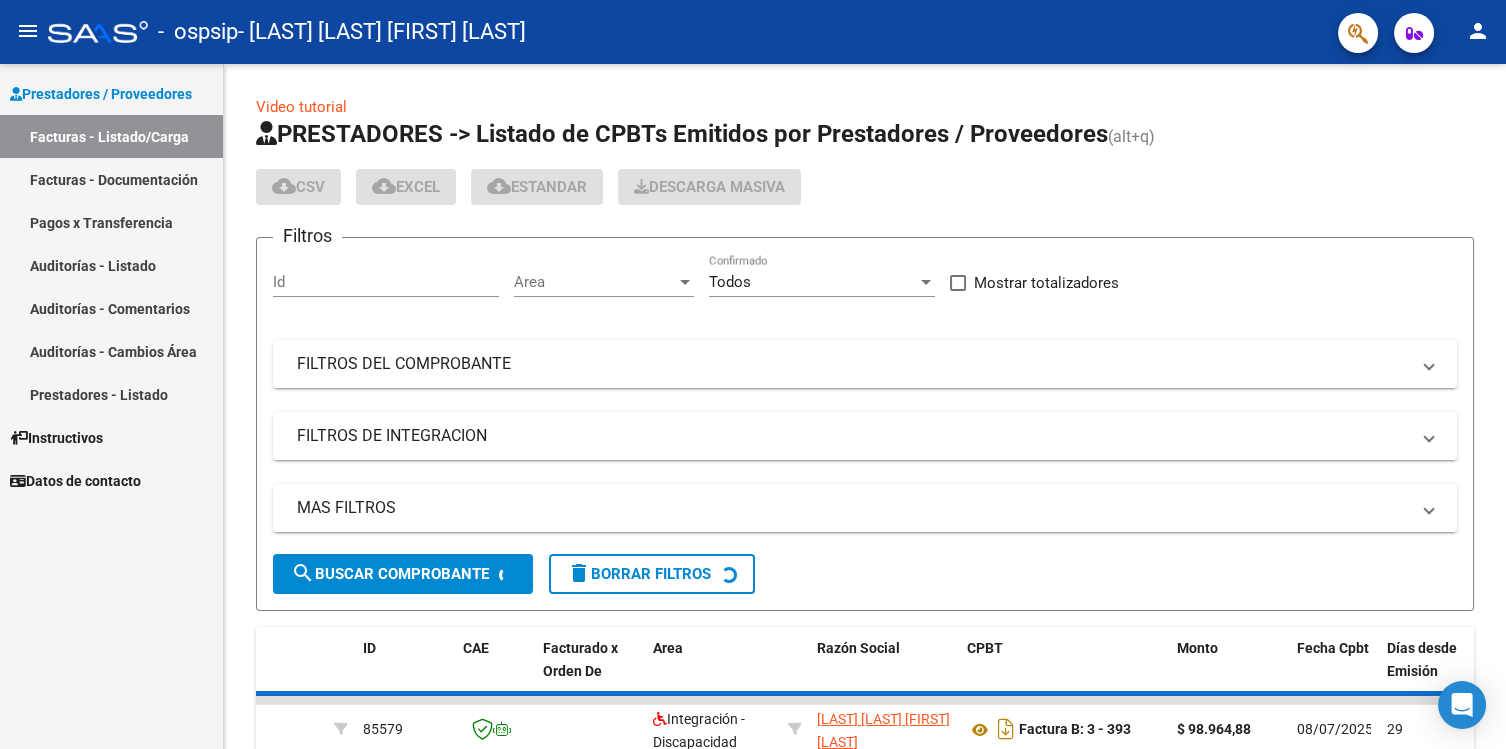 scroll, scrollTop: 95, scrollLeft: 0, axis: vertical 